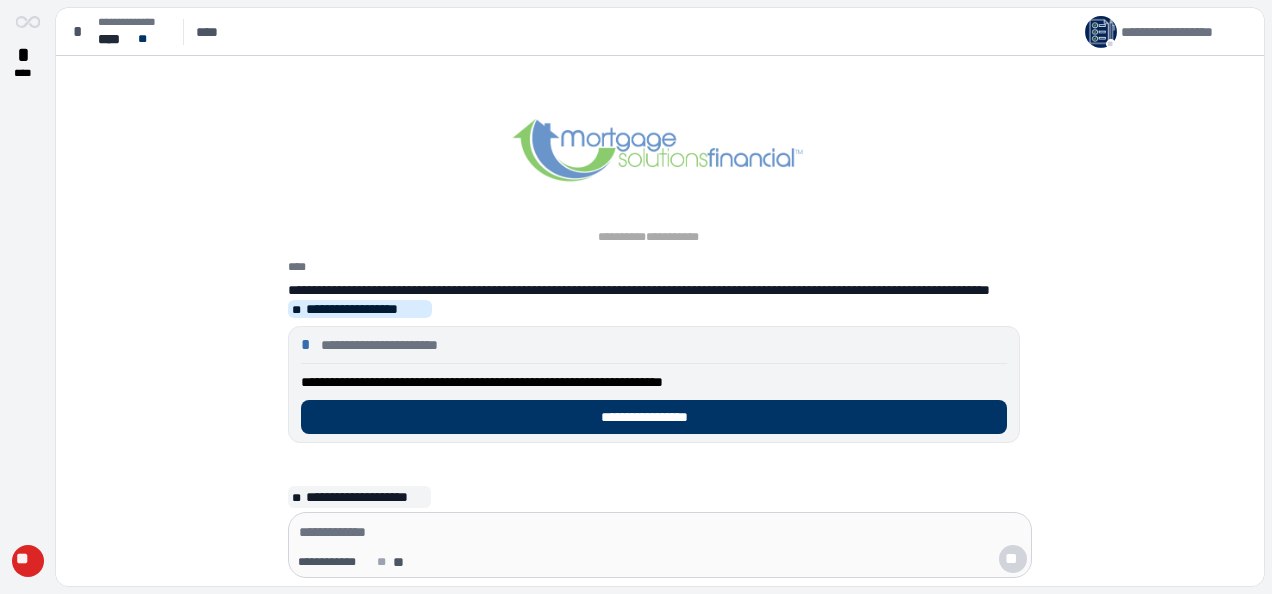 scroll, scrollTop: 0, scrollLeft: 0, axis: both 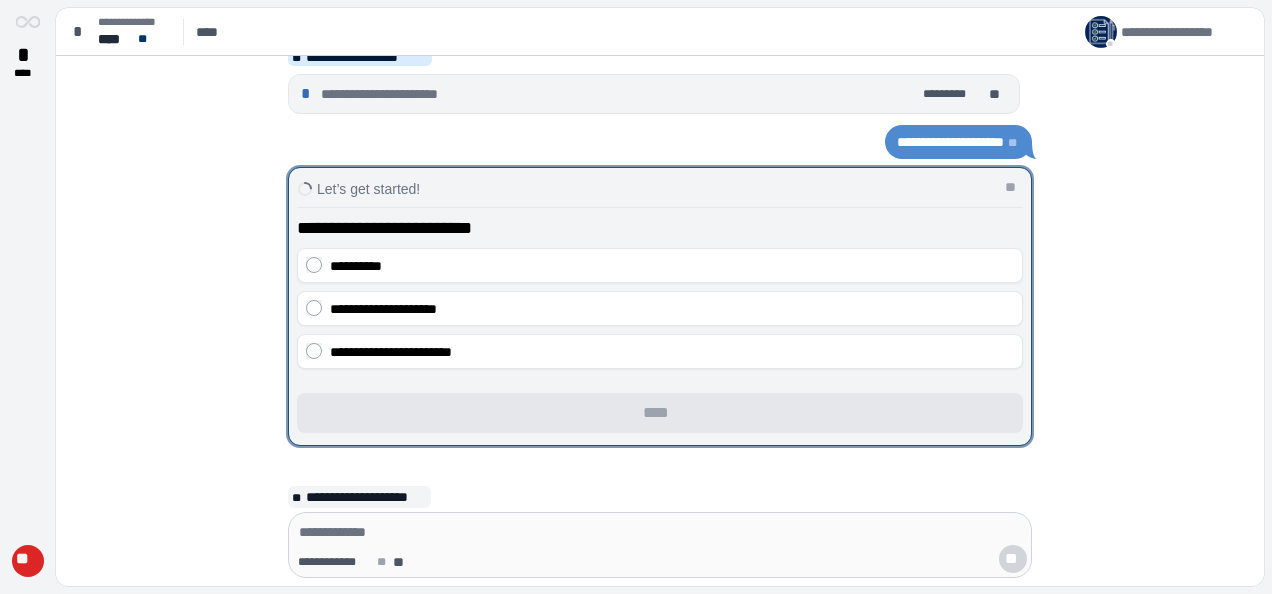 click on "**********" at bounding box center (672, 266) 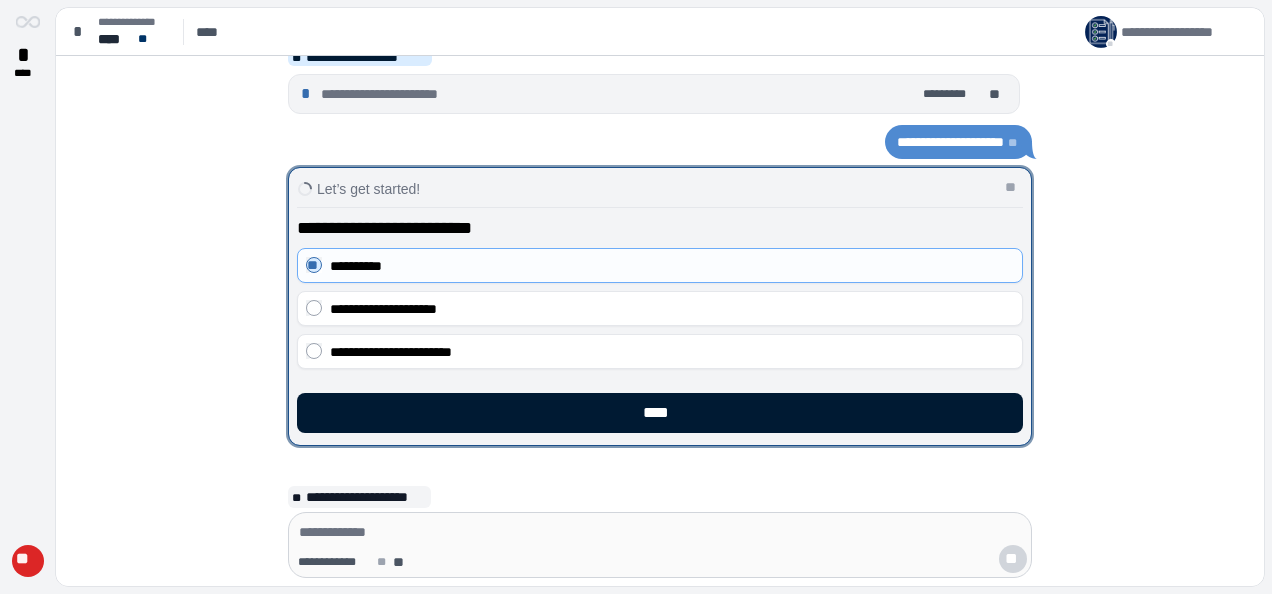 click on "****" at bounding box center [660, 413] 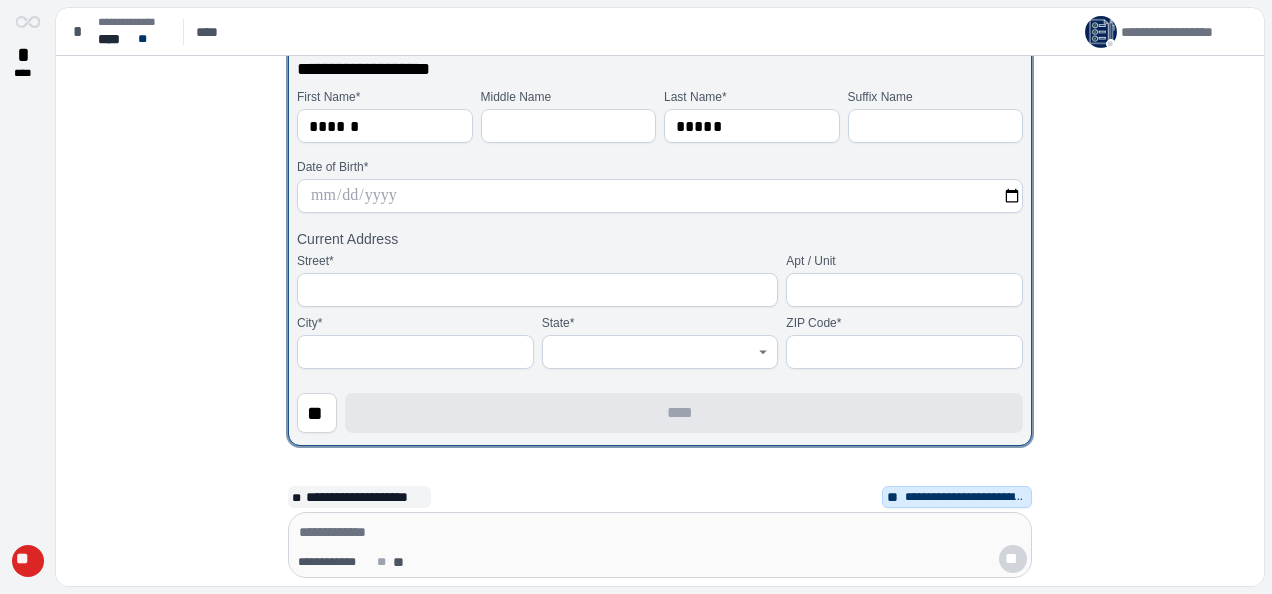 scroll, scrollTop: 200, scrollLeft: 0, axis: vertical 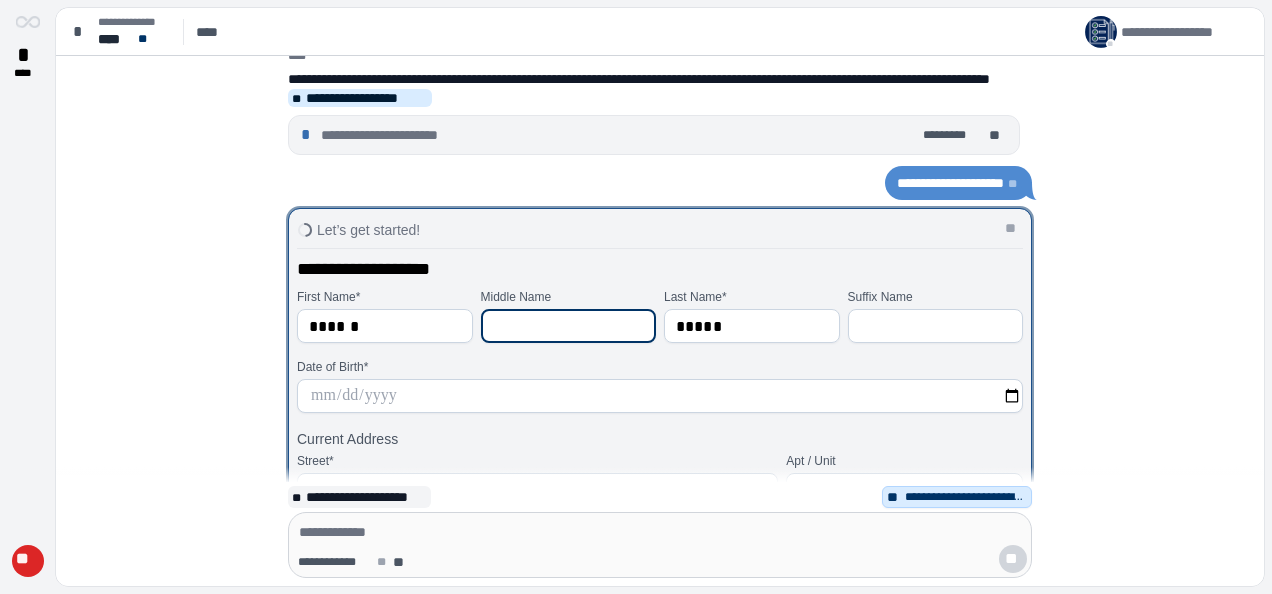 click at bounding box center (569, 326) 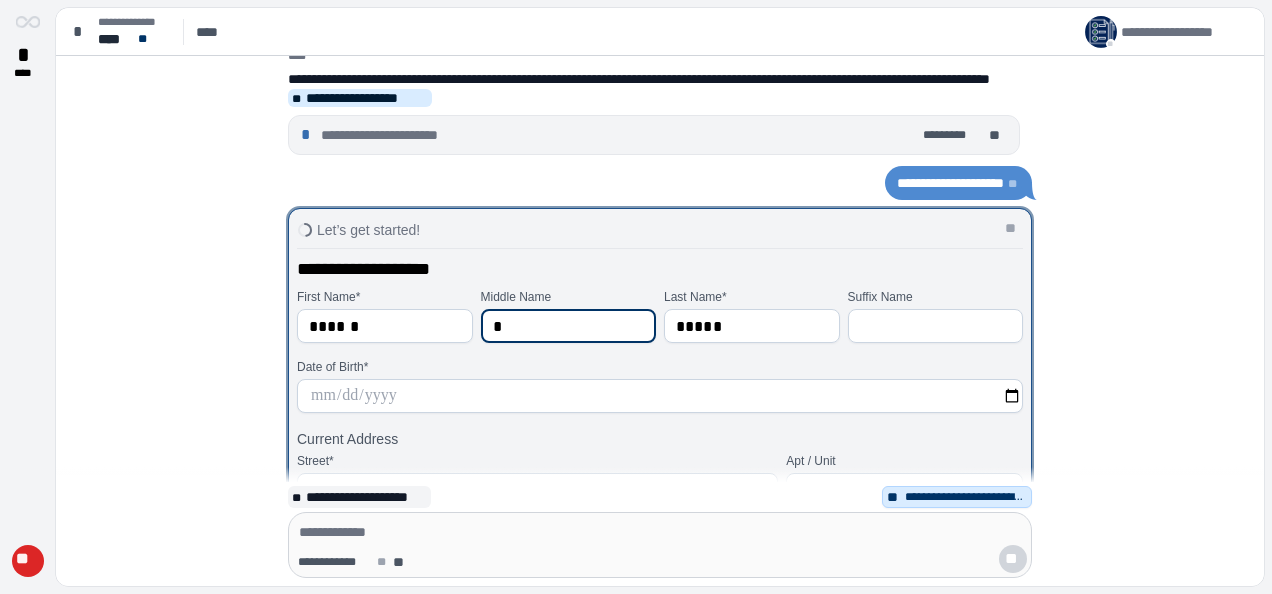 scroll, scrollTop: 100, scrollLeft: 0, axis: vertical 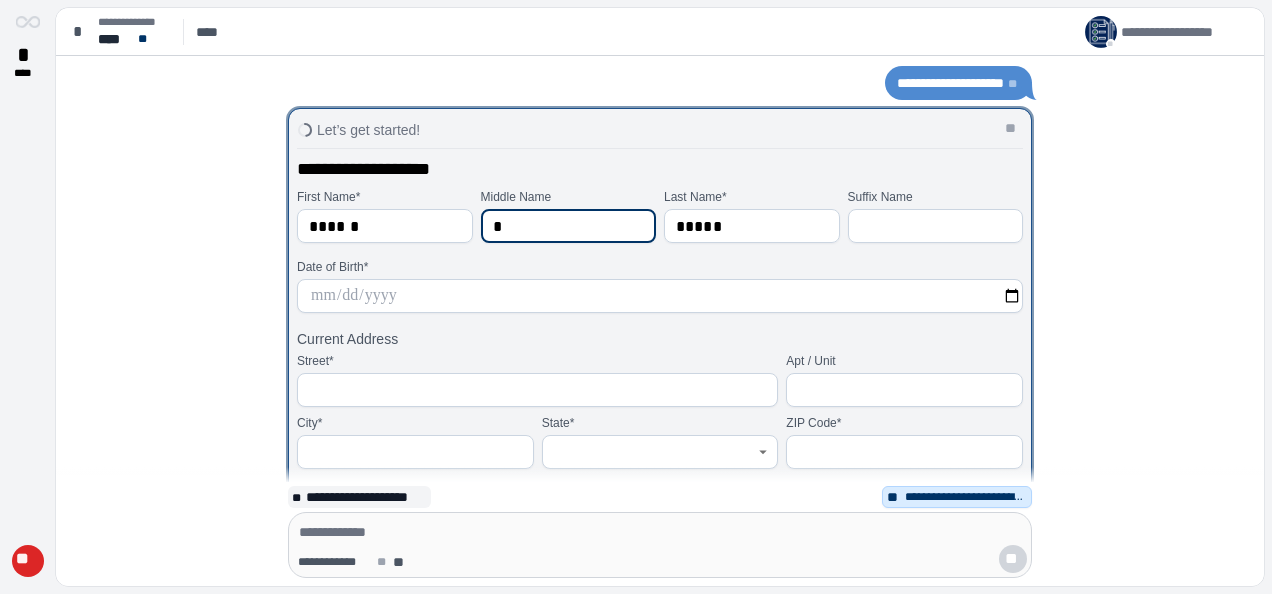 type on "*" 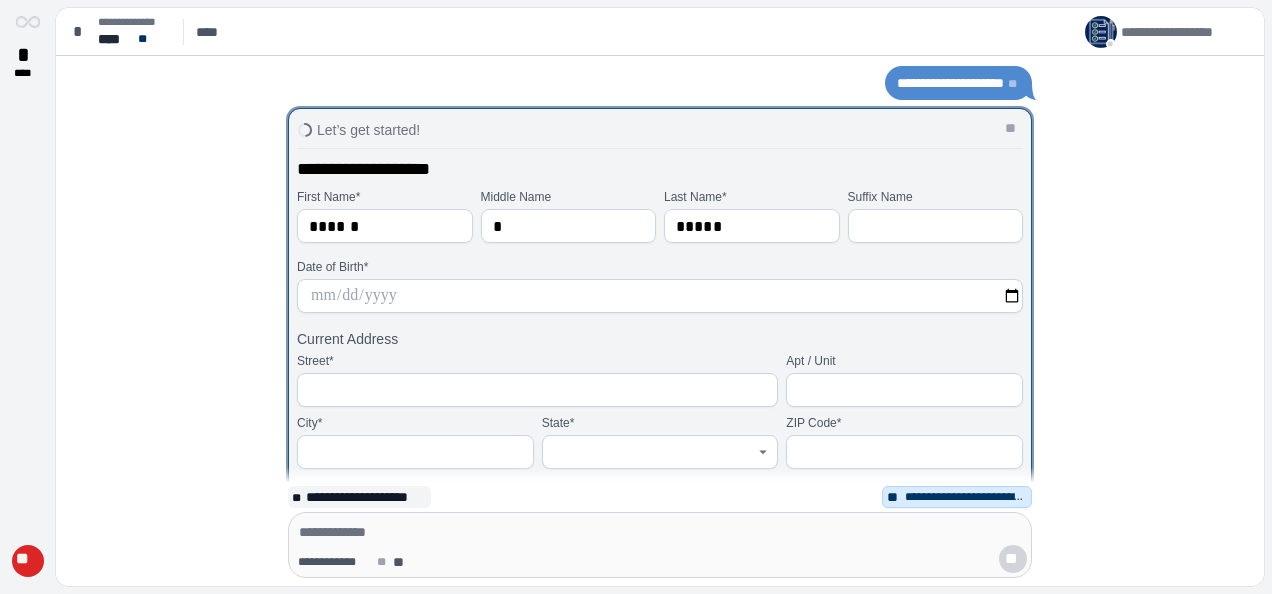 click at bounding box center [660, 296] 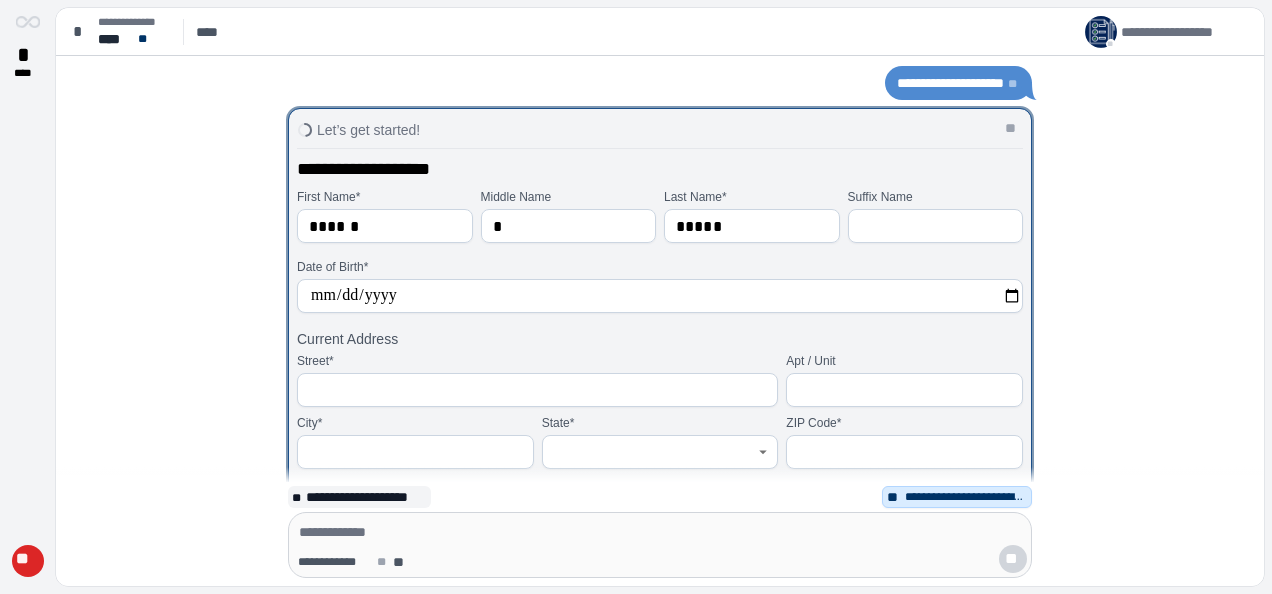 type on "**********" 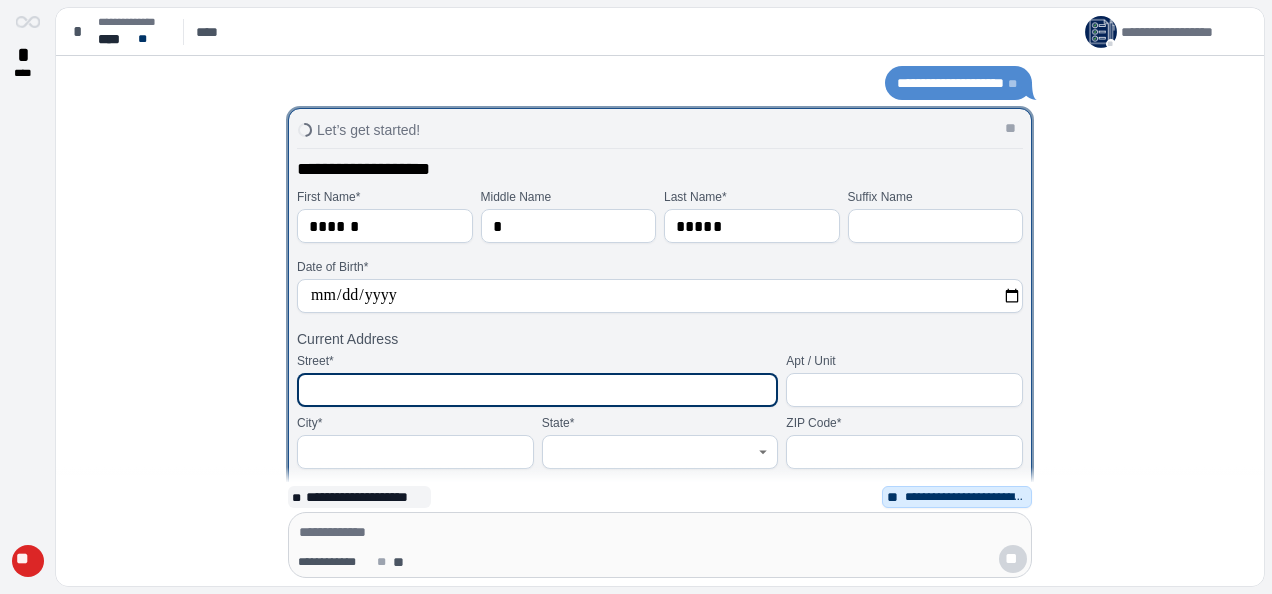 click at bounding box center [537, 390] 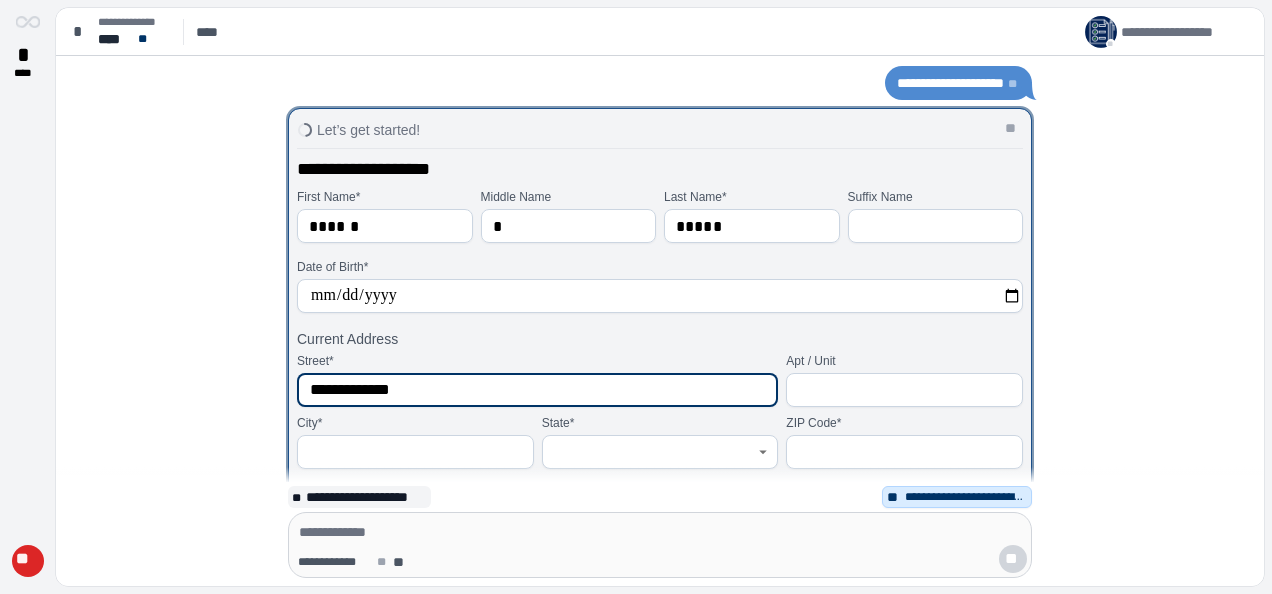 type on "**********" 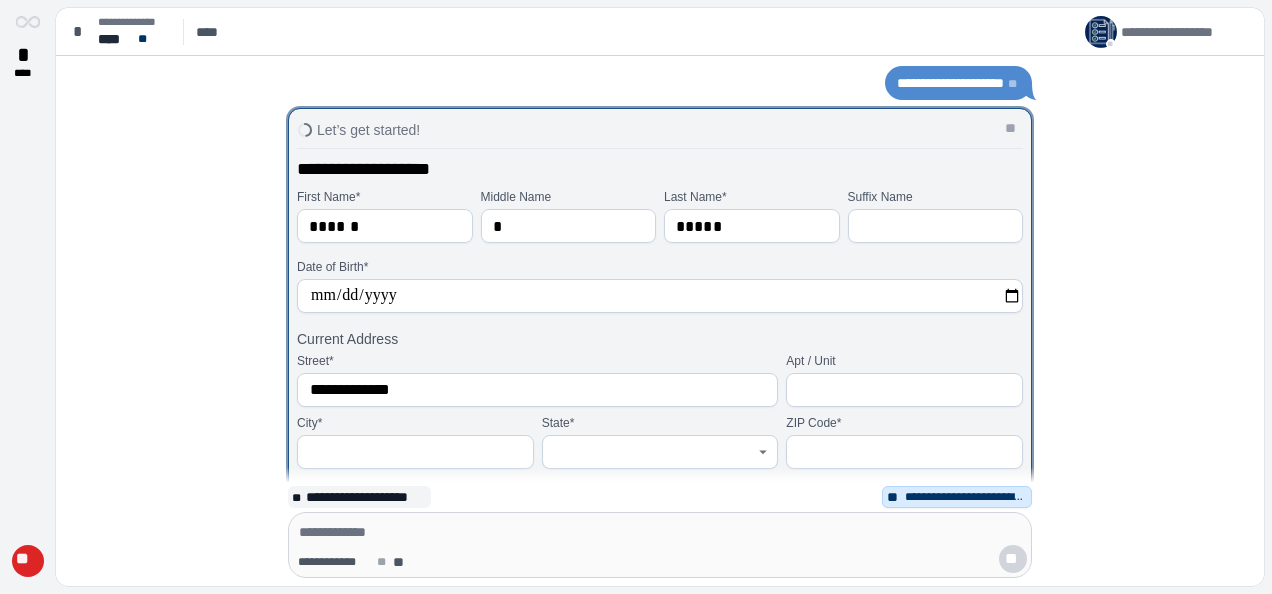 click at bounding box center (904, 390) 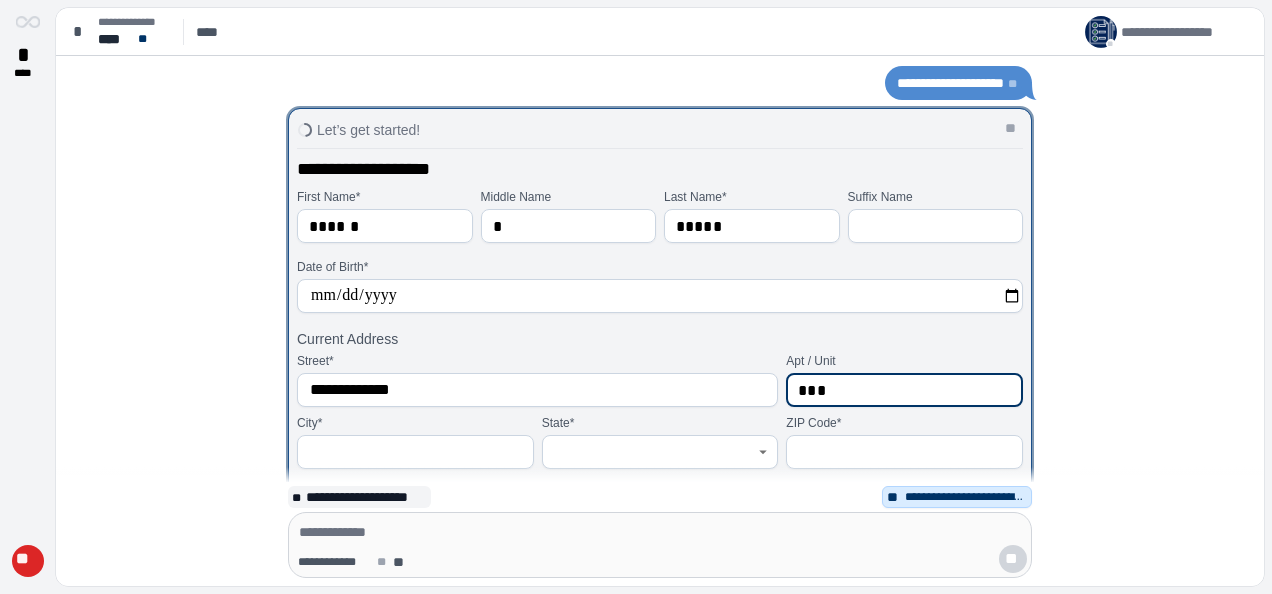 type on "***" 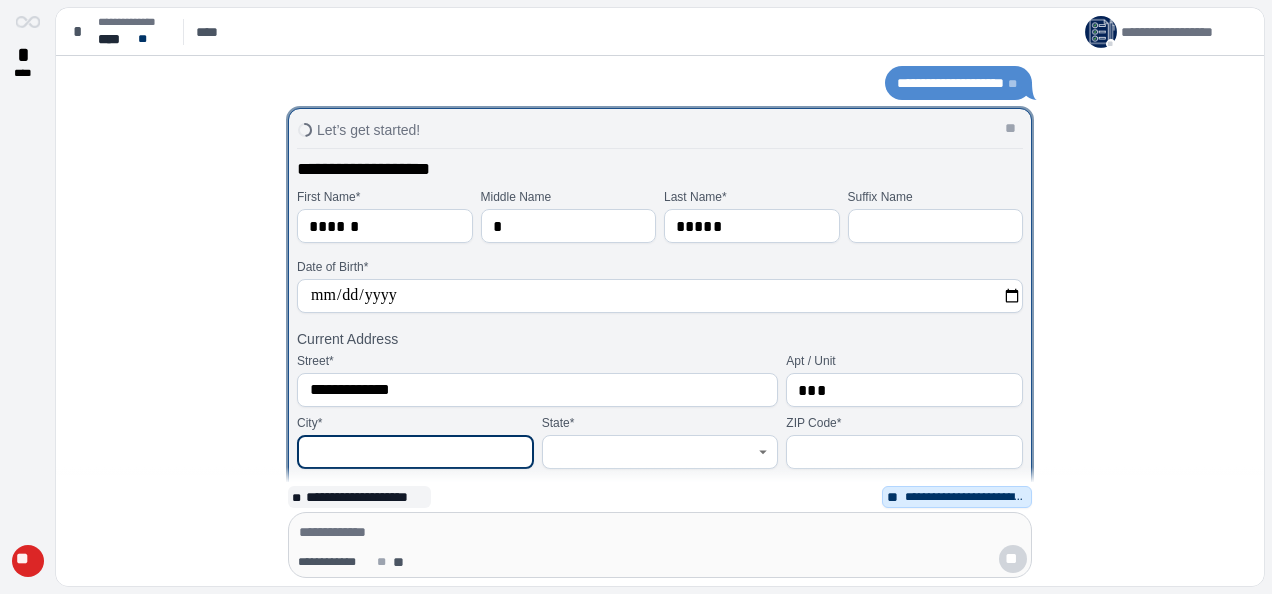 click at bounding box center (415, 452) 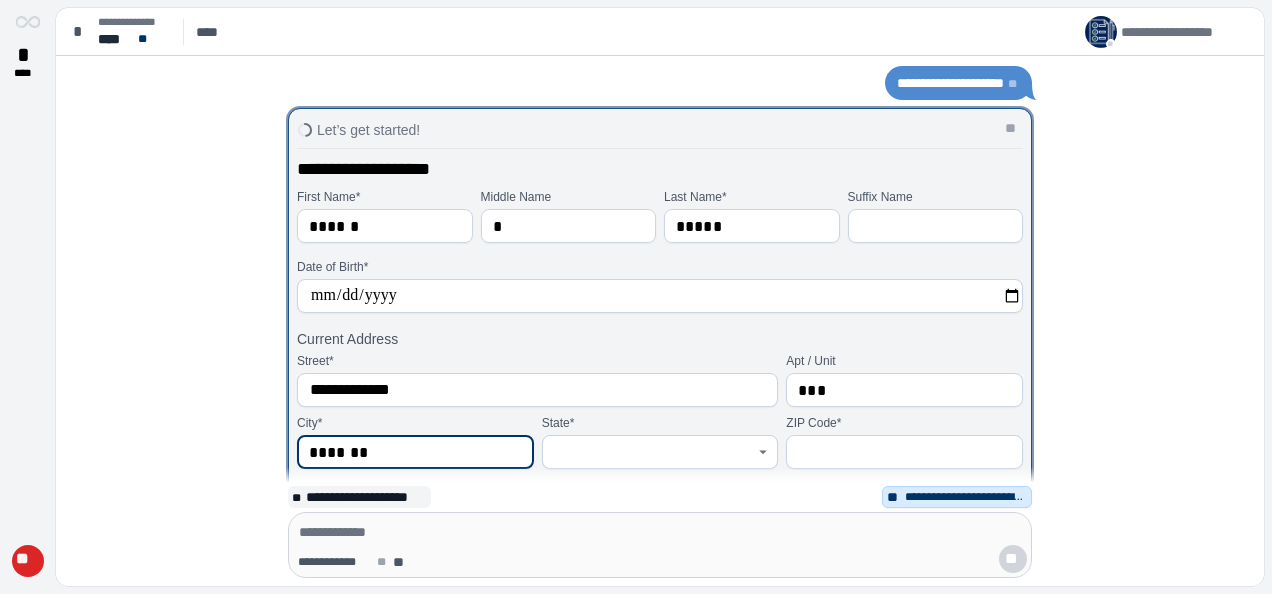 type on "*******" 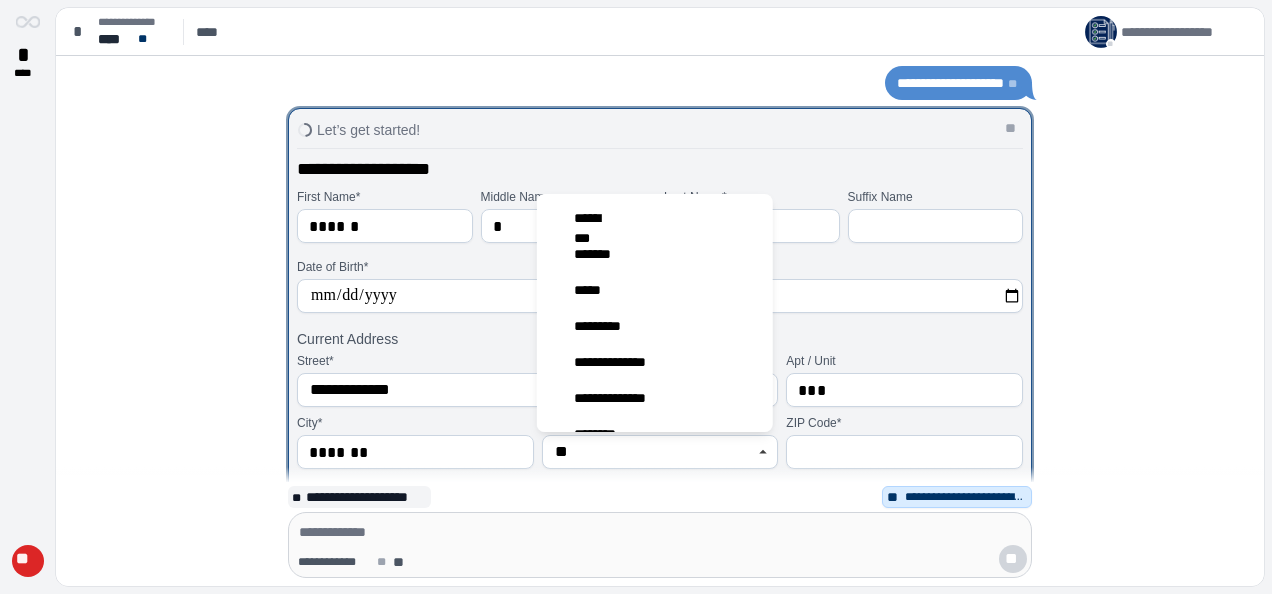 type on "********" 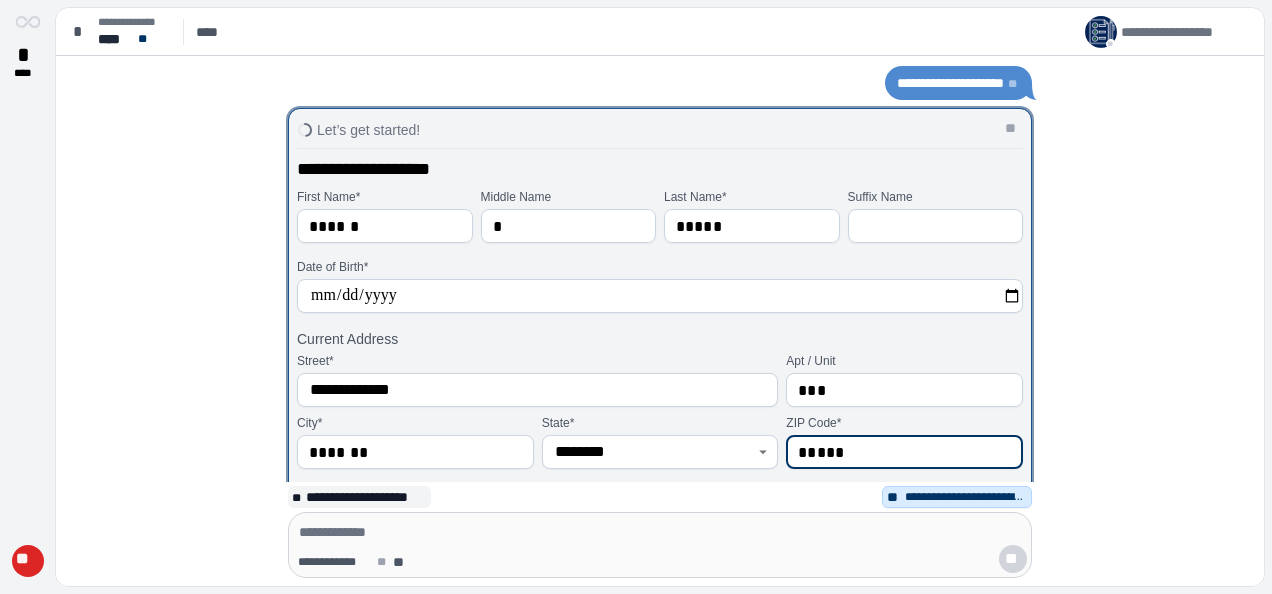 scroll, scrollTop: 0, scrollLeft: 0, axis: both 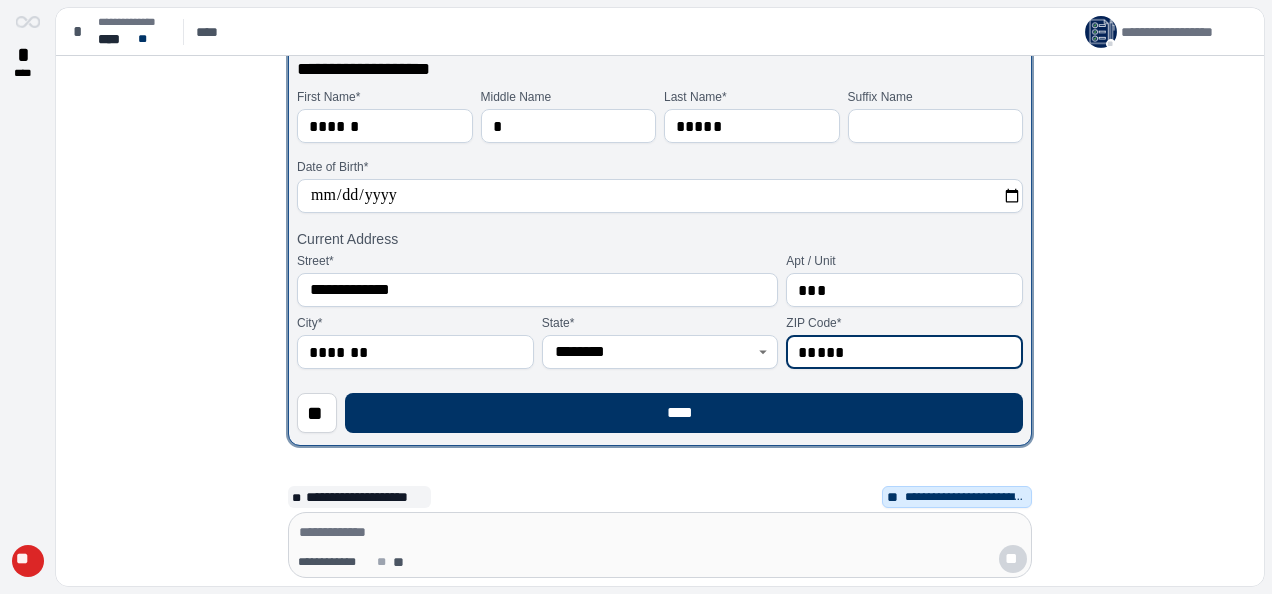 type on "*****" 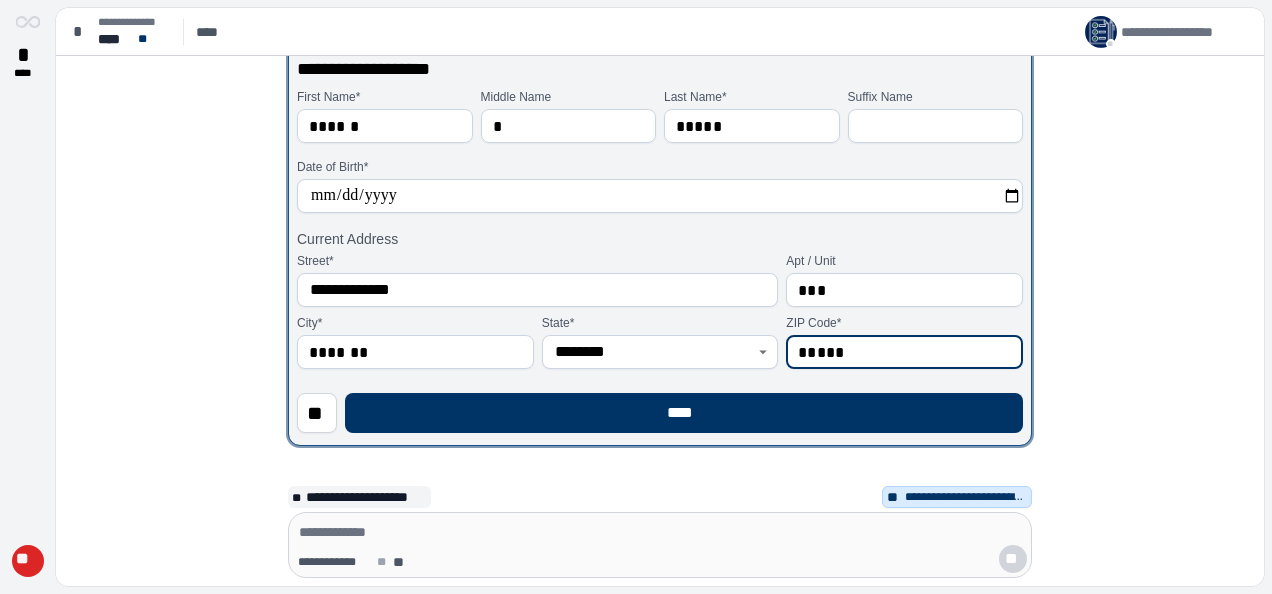 click on "****" at bounding box center [684, 413] 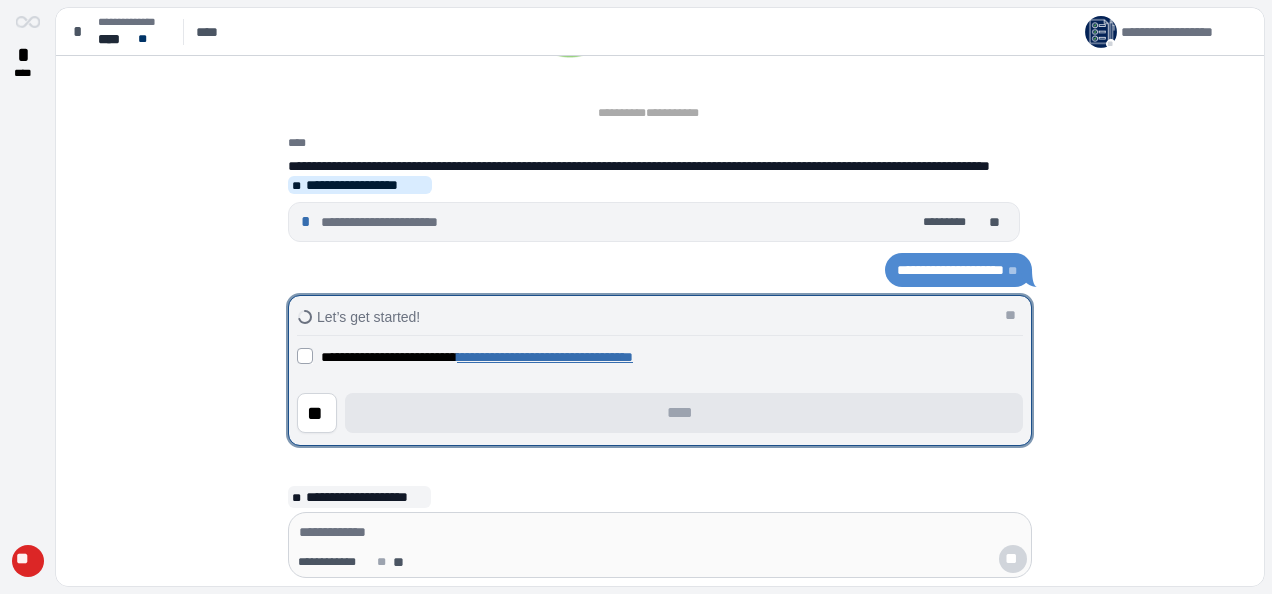 click on "**" at bounding box center (317, 413) 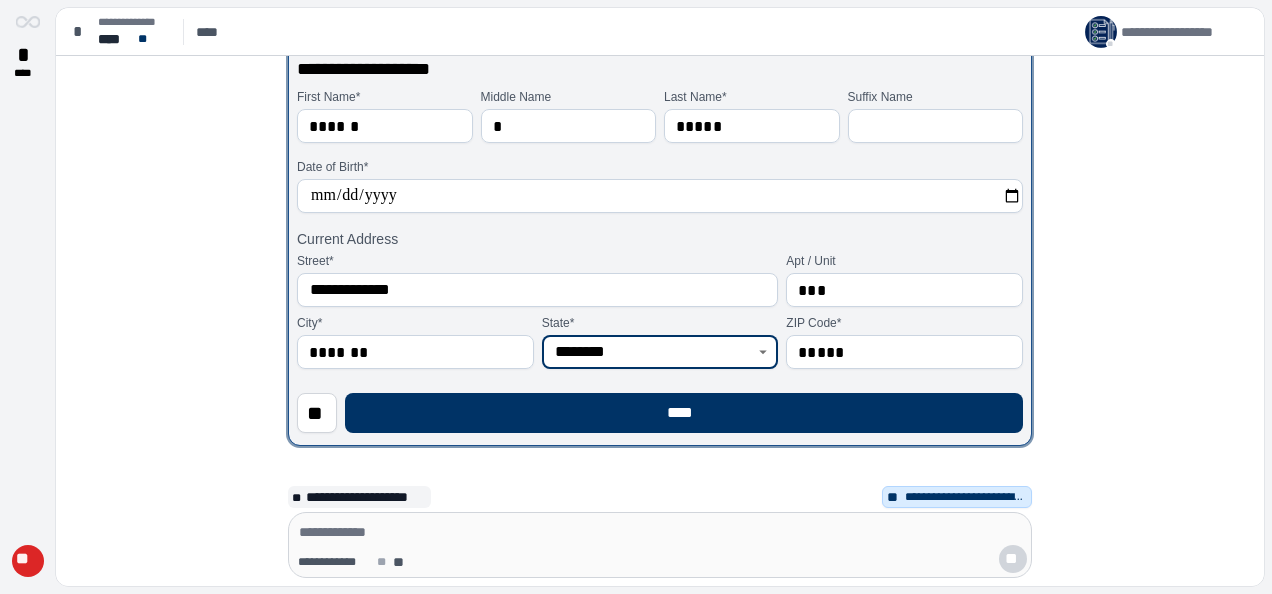 click on "********" at bounding box center (649, 352) 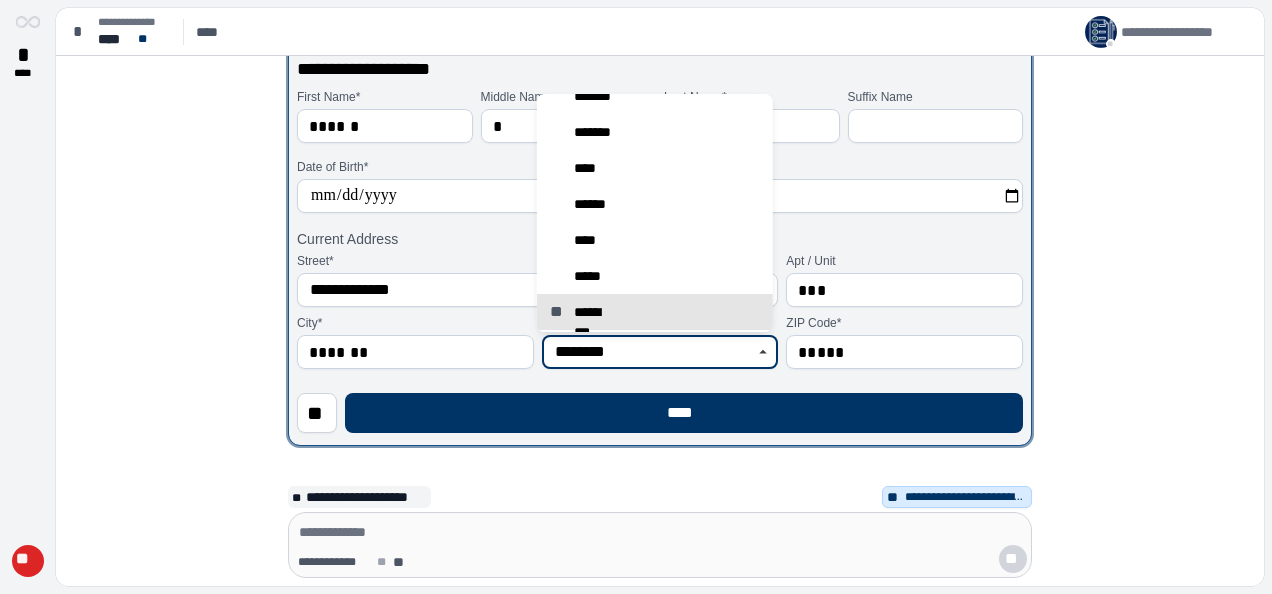 scroll, scrollTop: 482, scrollLeft: 0, axis: vertical 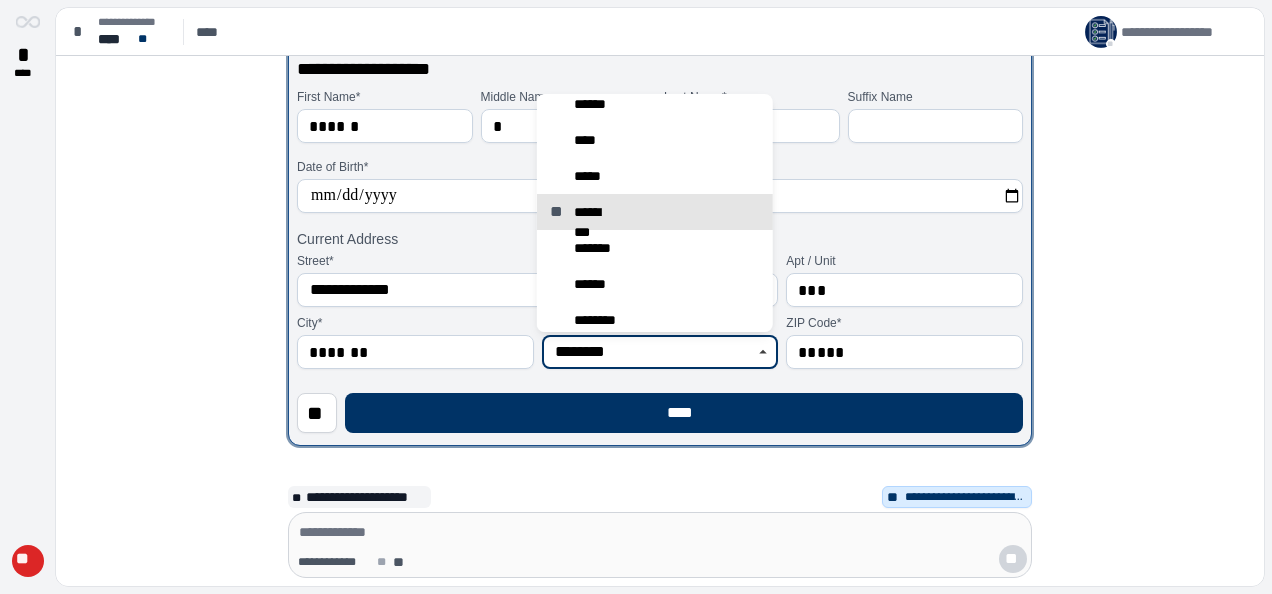 click on "*******" at bounding box center (596, 248) 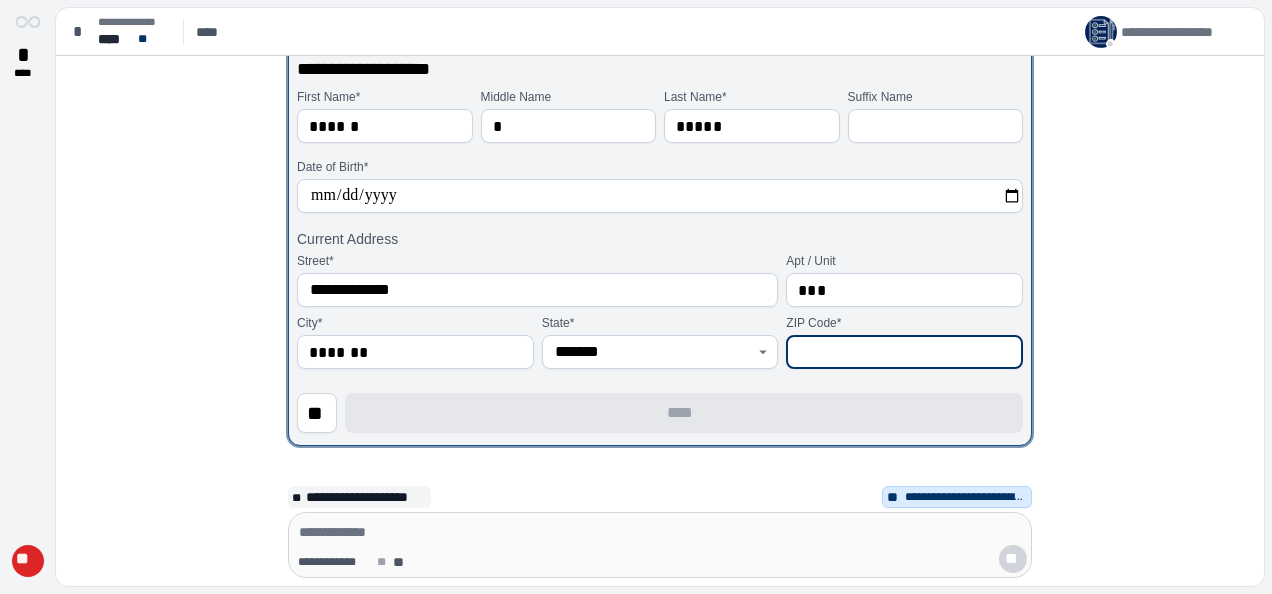 click at bounding box center [904, 352] 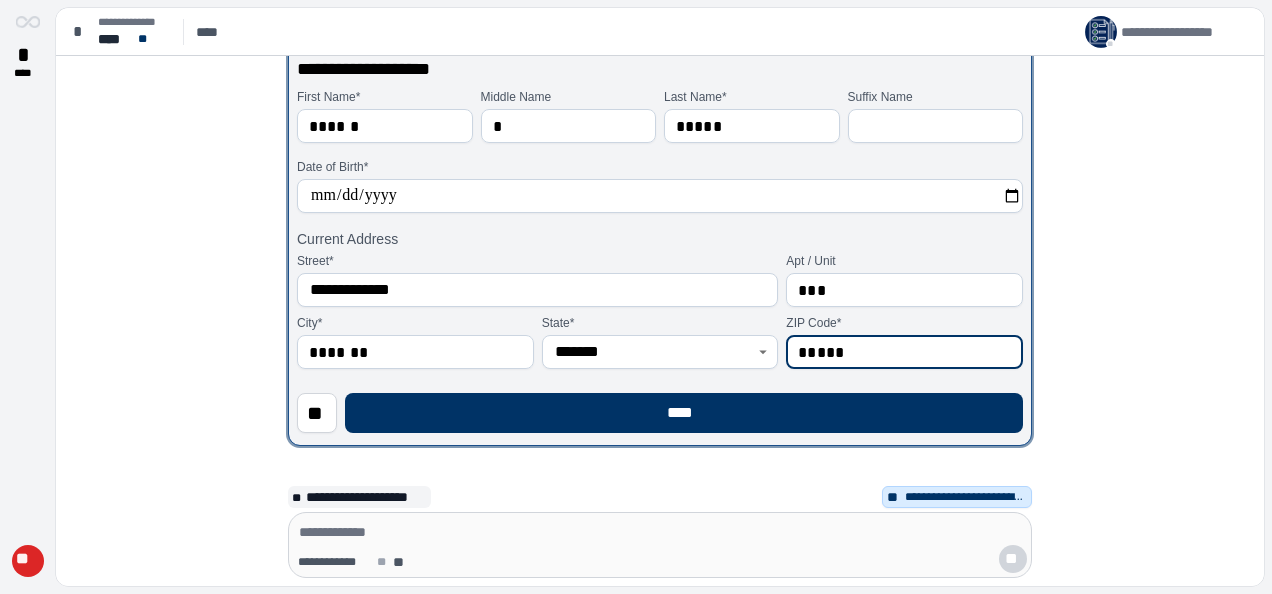 type on "*****" 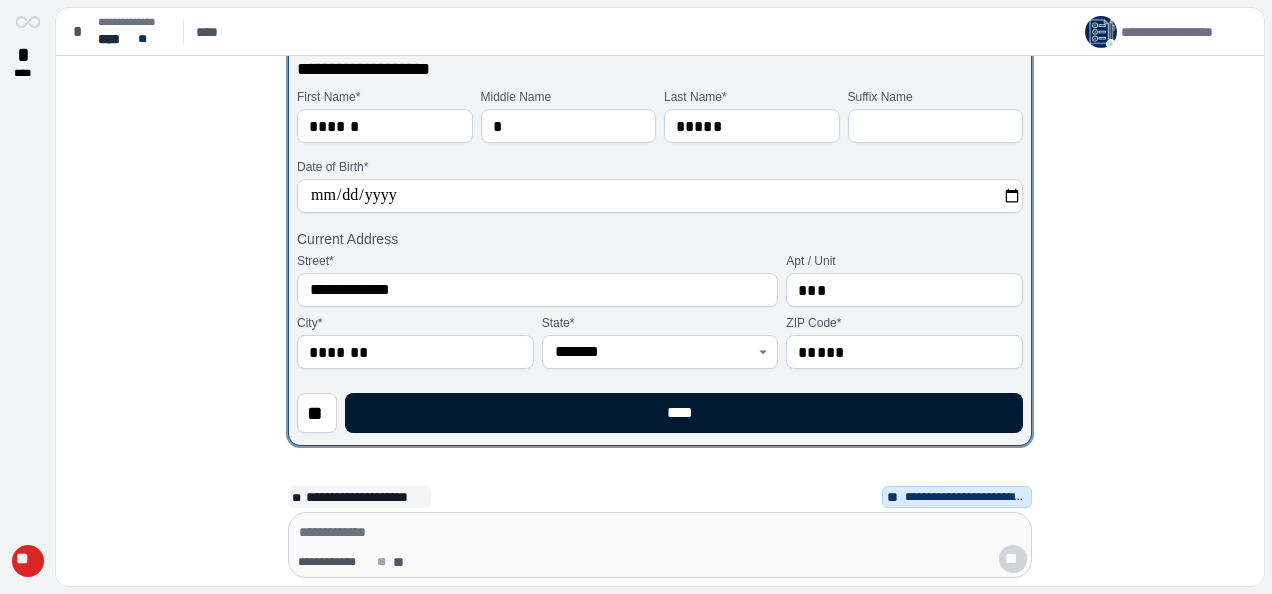 click on "****" at bounding box center (684, 413) 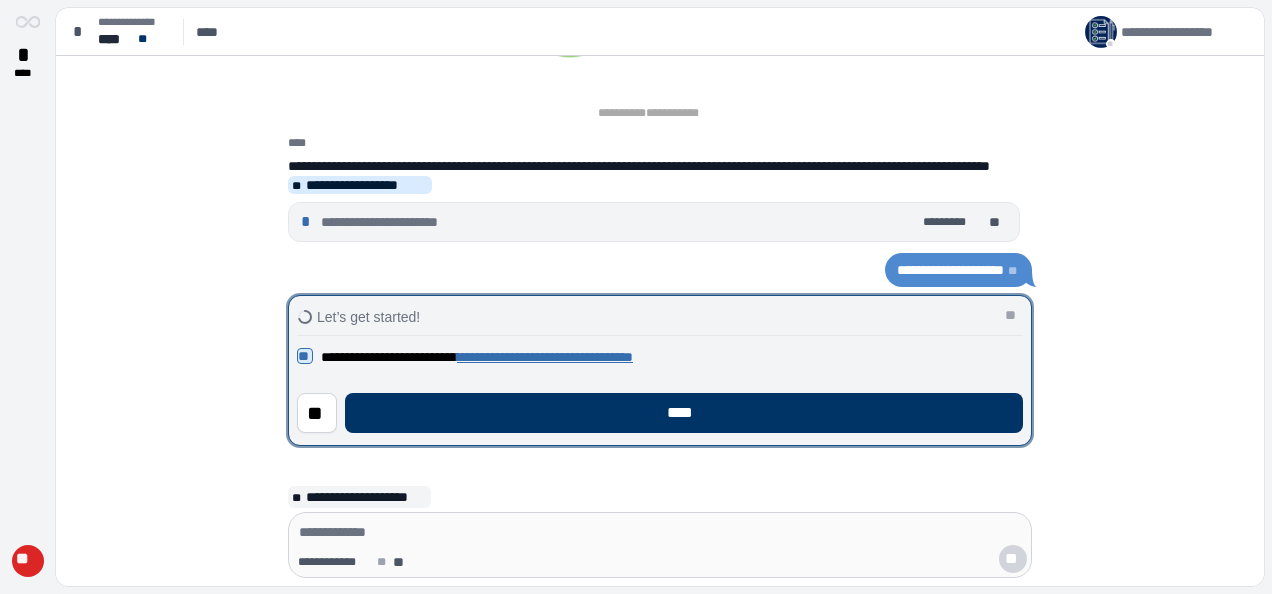 click on "****" at bounding box center (684, 413) 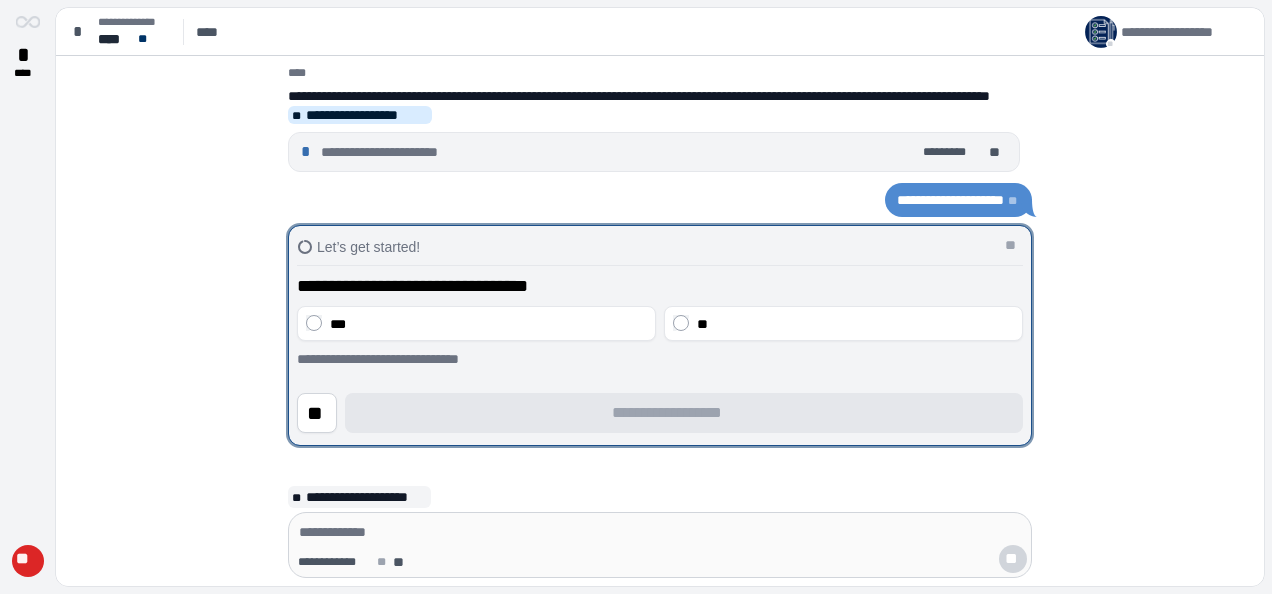 click on "**" at bounding box center (855, 324) 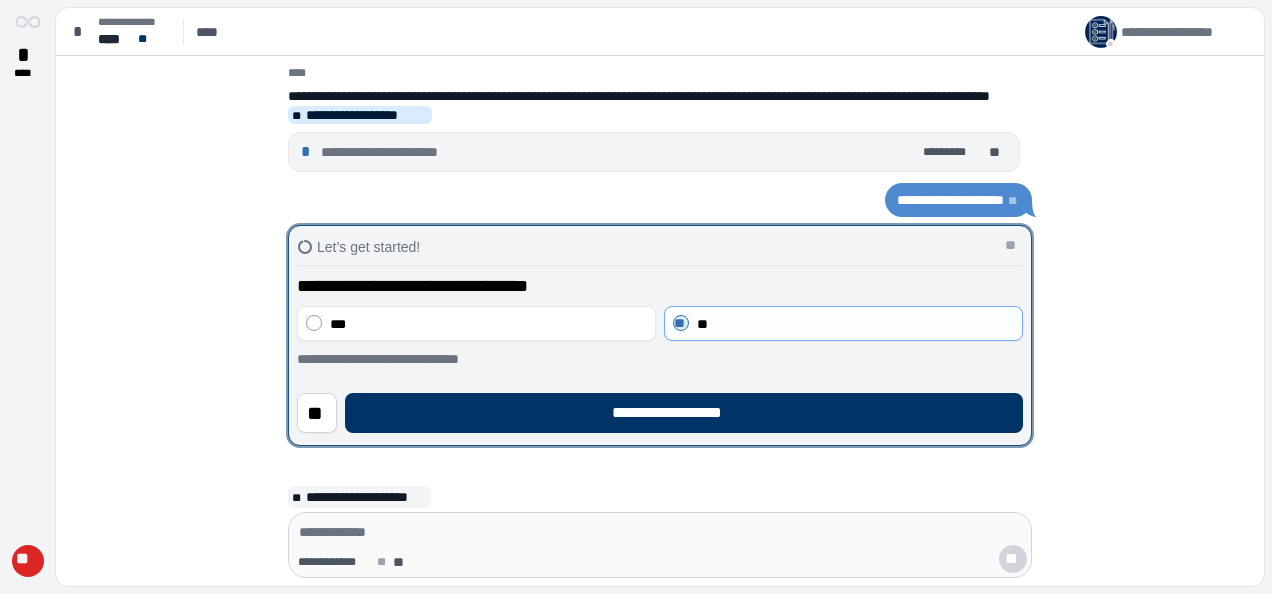 click on "**********" at bounding box center (684, 413) 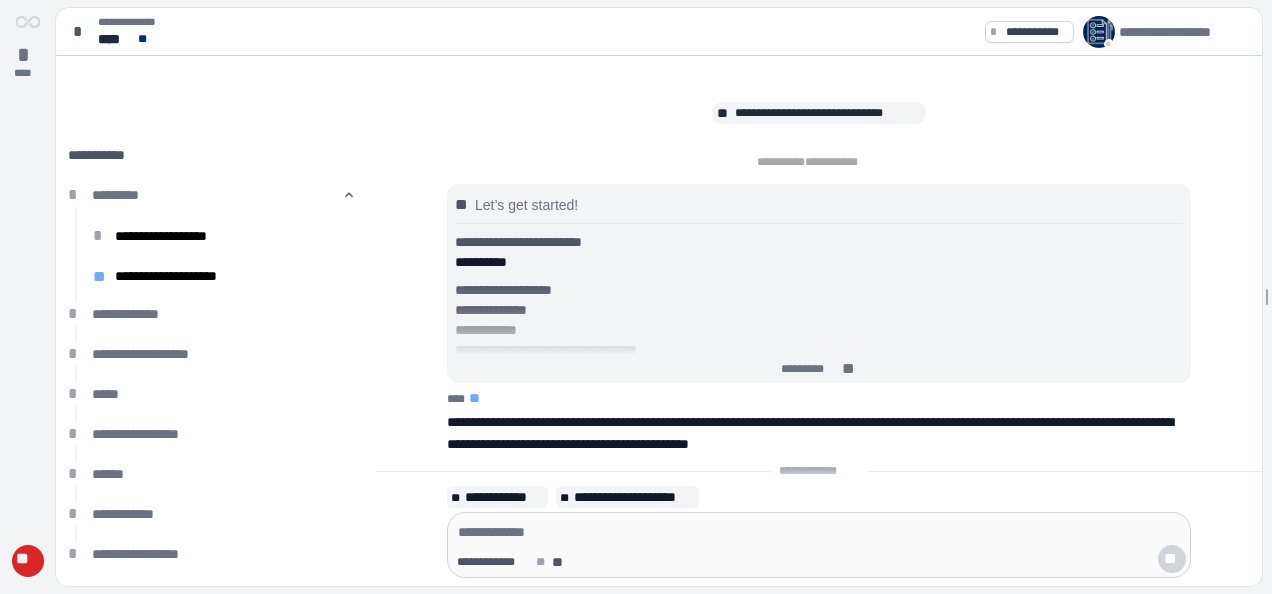 scroll, scrollTop: 0, scrollLeft: 0, axis: both 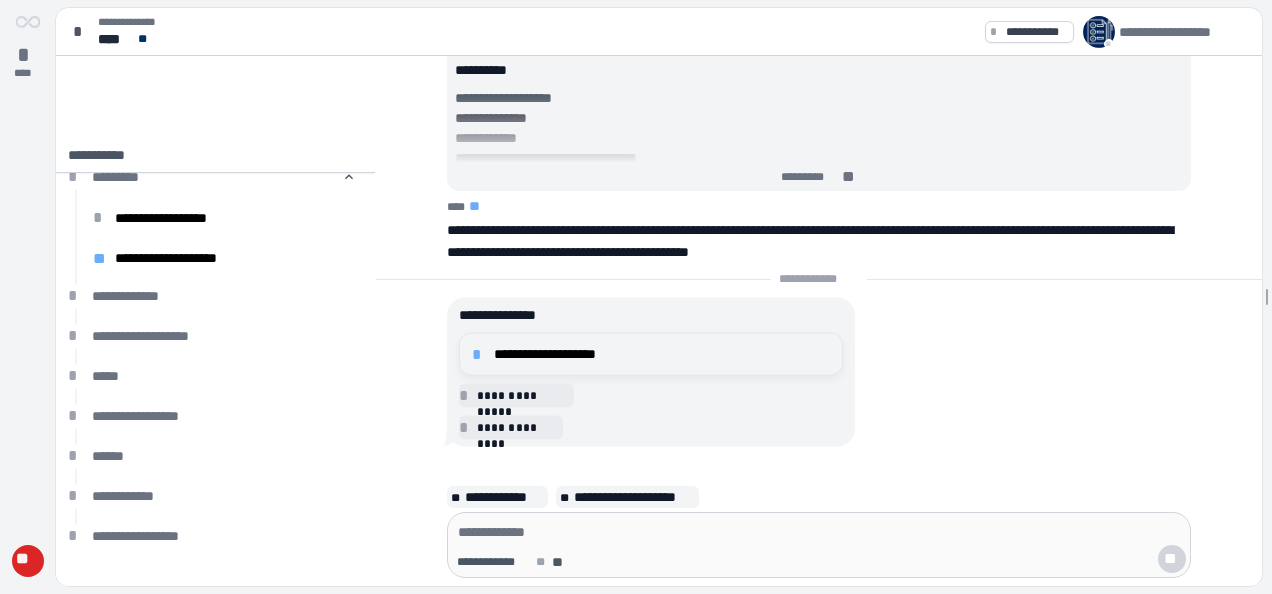 click on "**********" at bounding box center (662, 354) 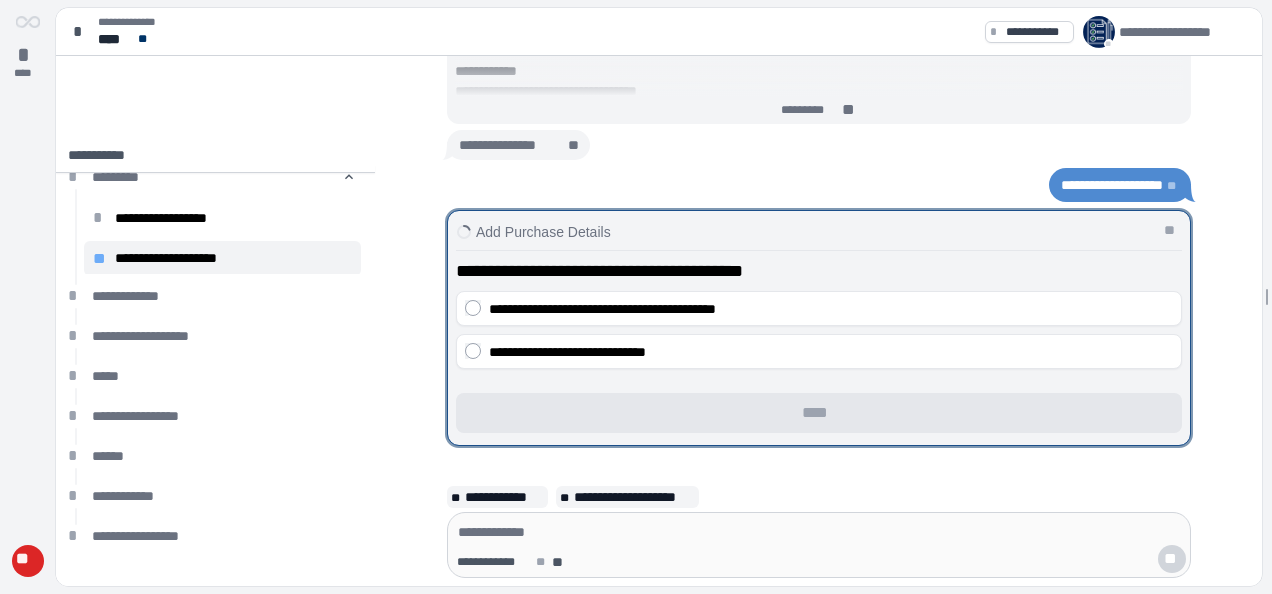click on "**********" at bounding box center (602, 309) 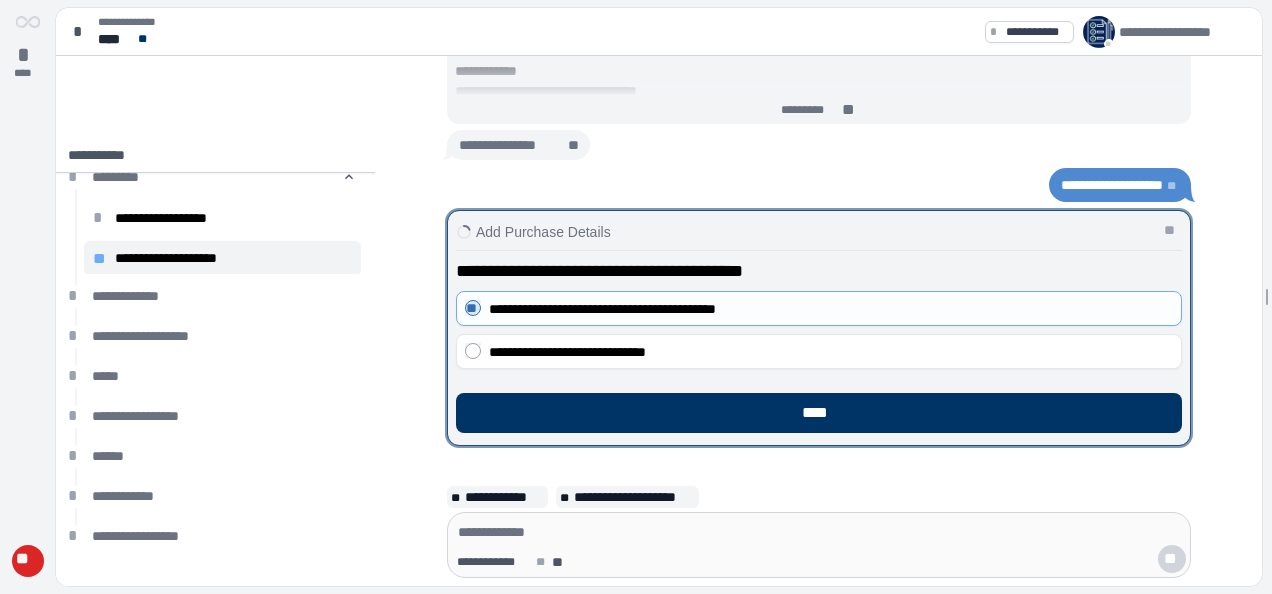 click on "****" at bounding box center [819, 413] 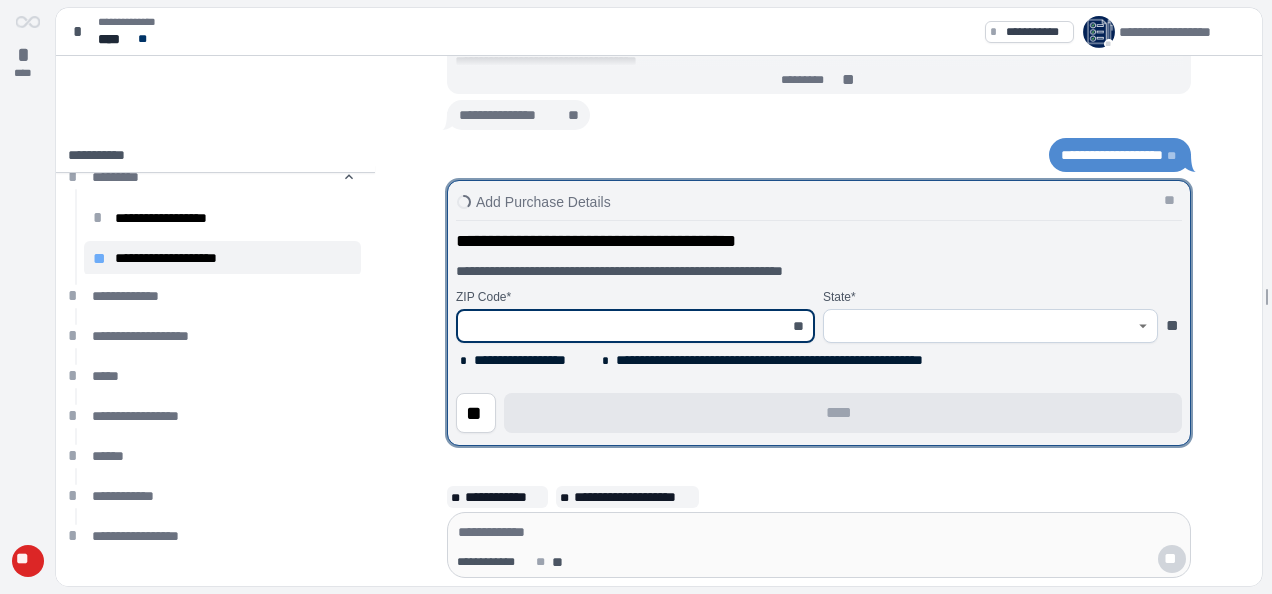 click at bounding box center (624, 326) 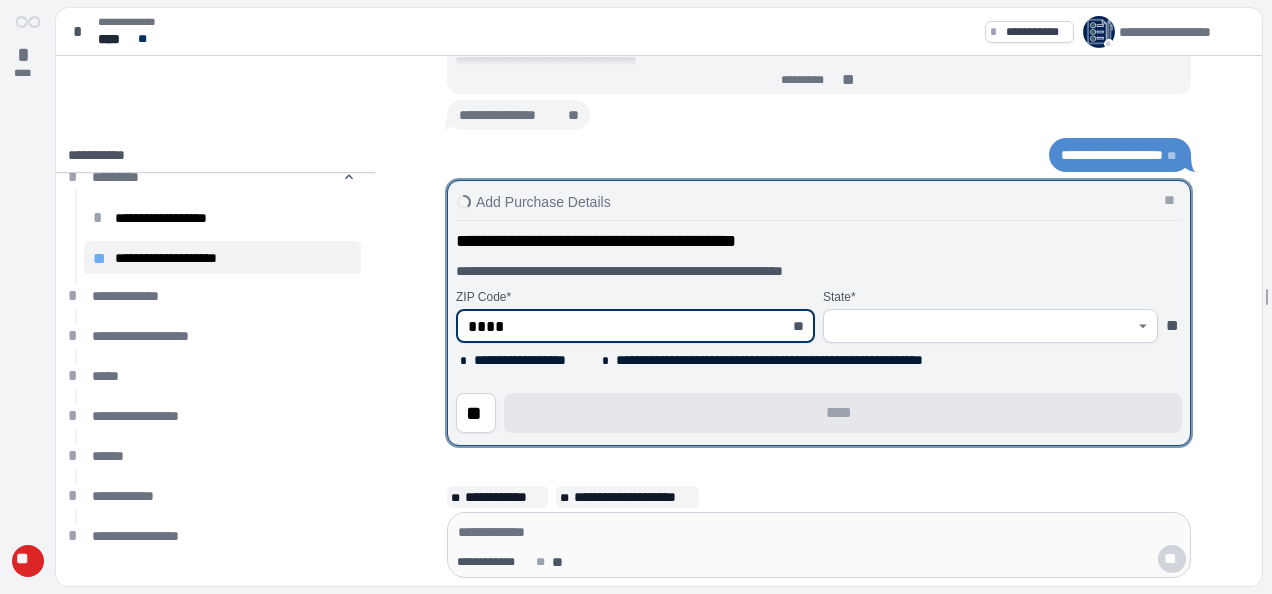 type on "*****" 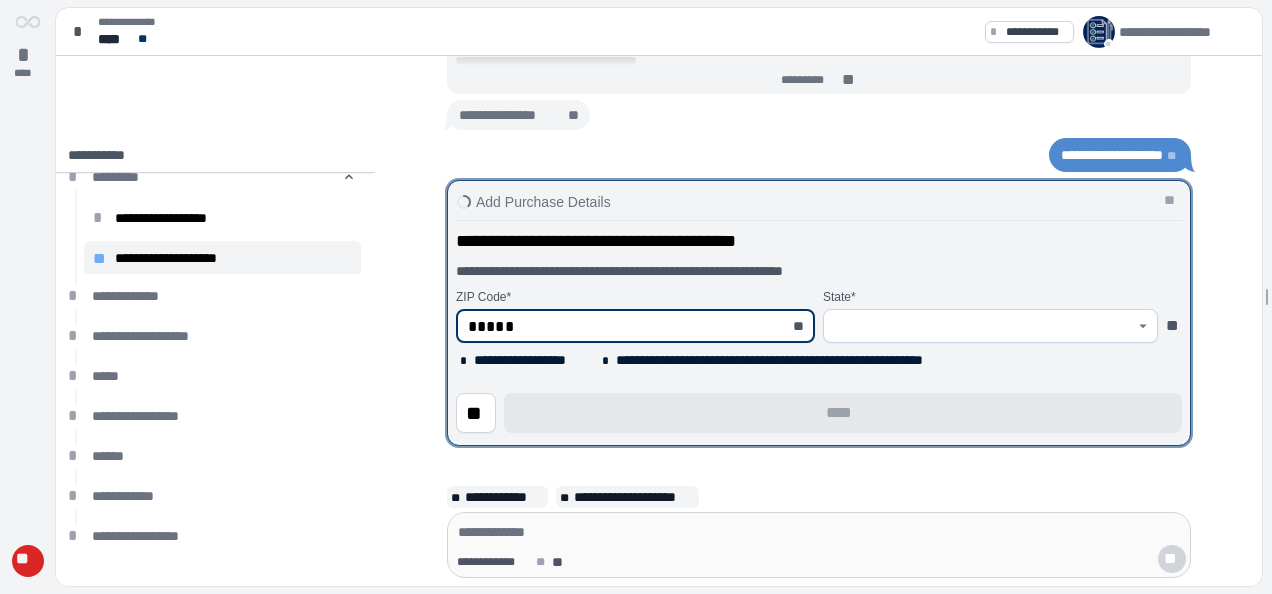 type on "*******" 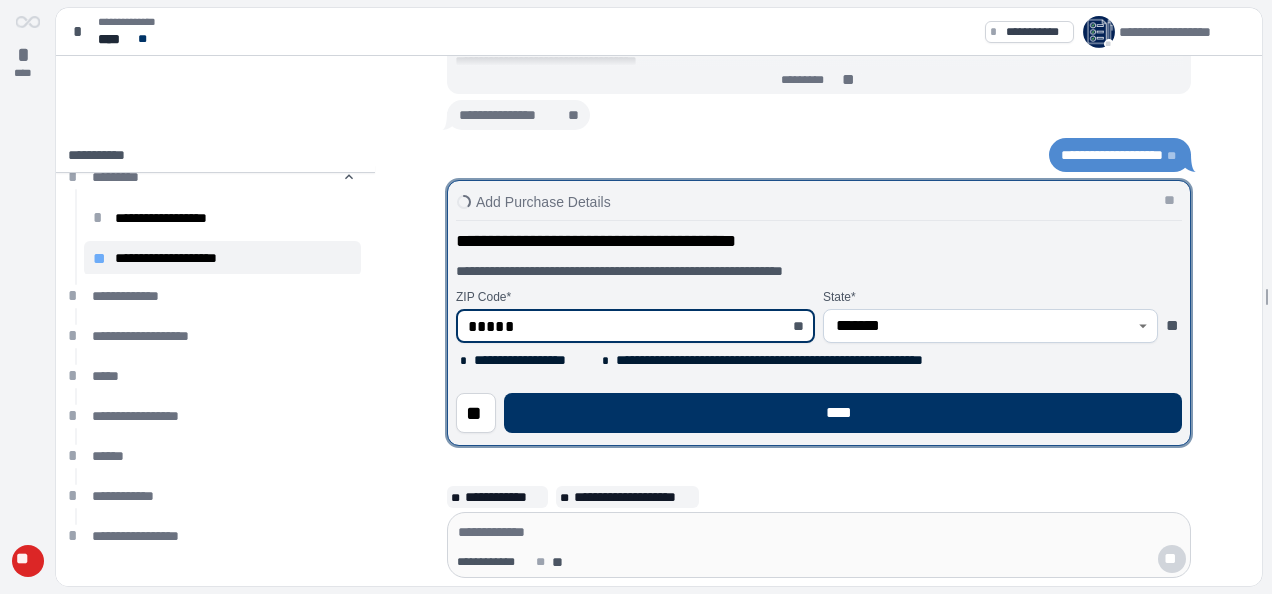 type on "*****" 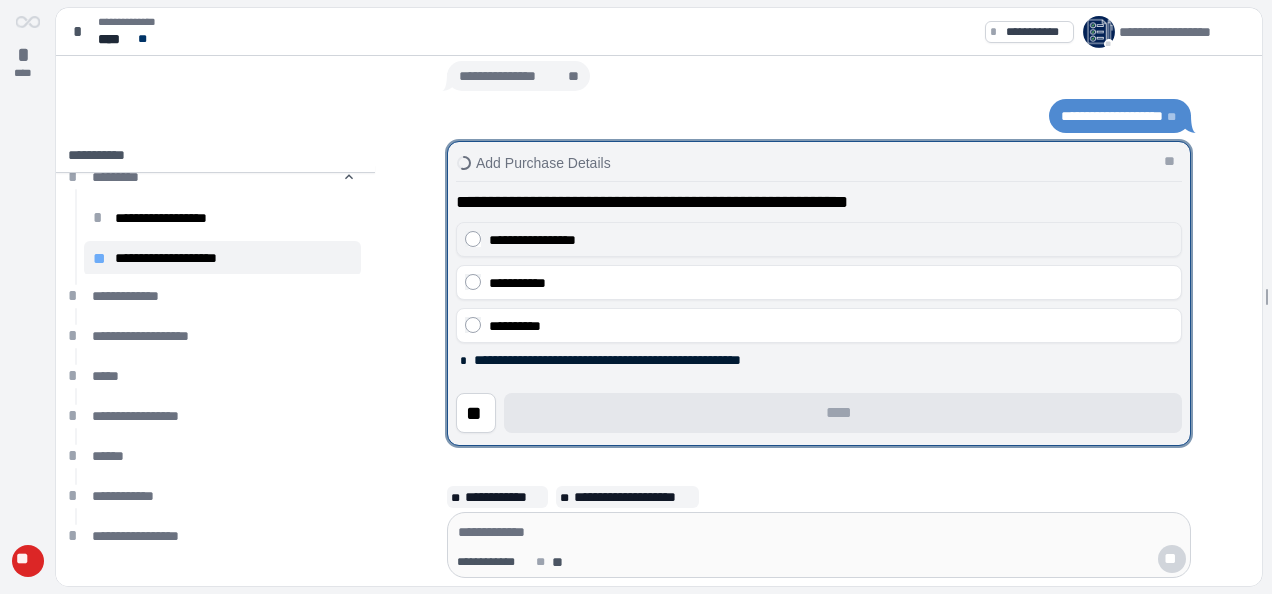 click on "**********" at bounding box center [831, 240] 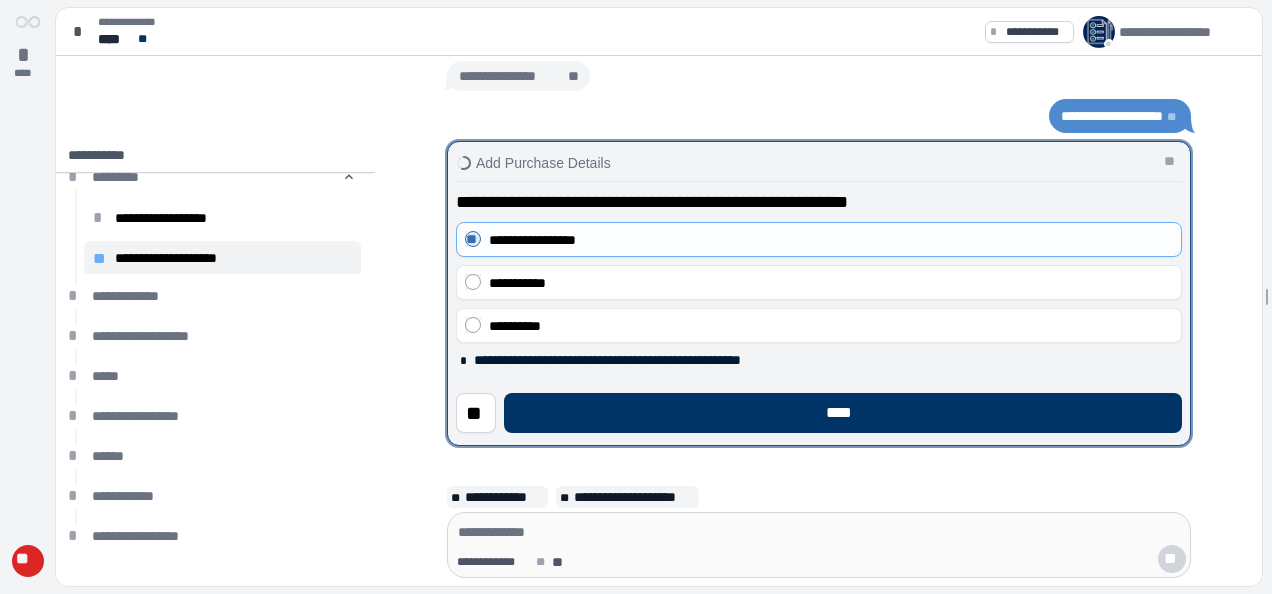 click on "****" at bounding box center [843, 413] 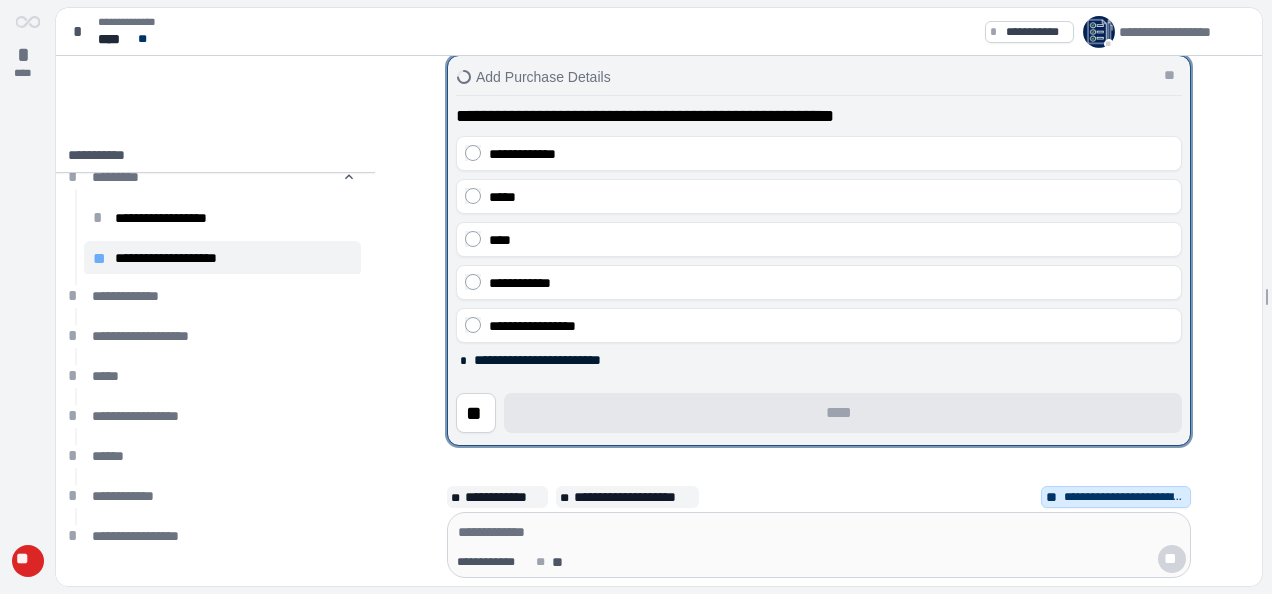 click on "**********" at bounding box center [831, 154] 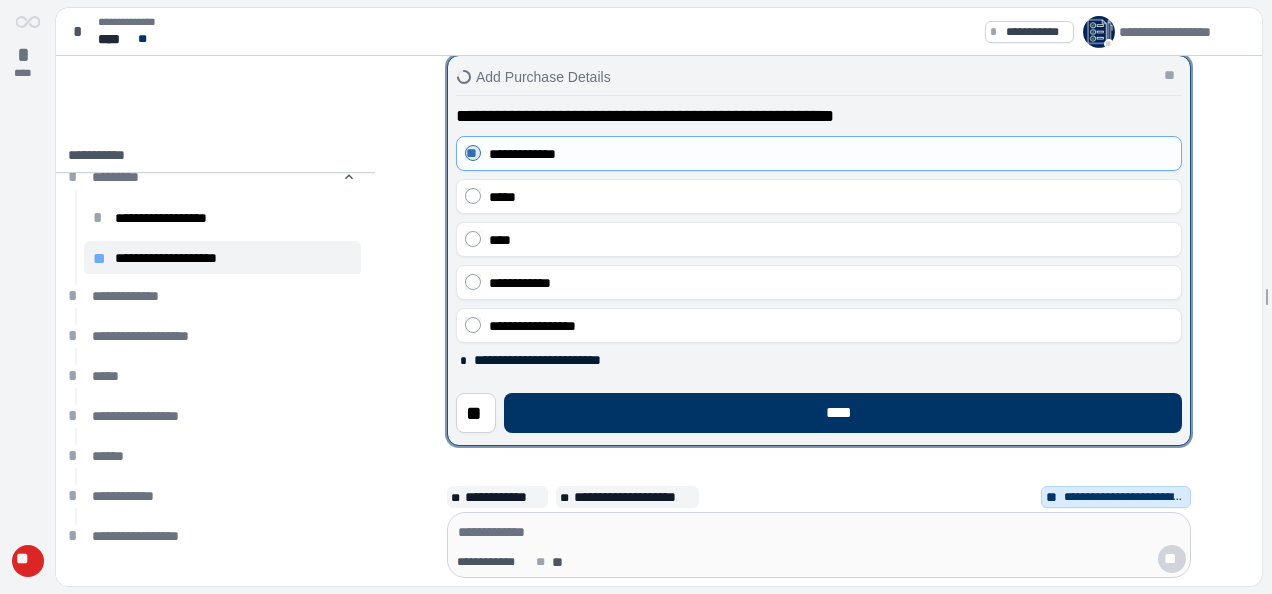 click on "****" at bounding box center [843, 413] 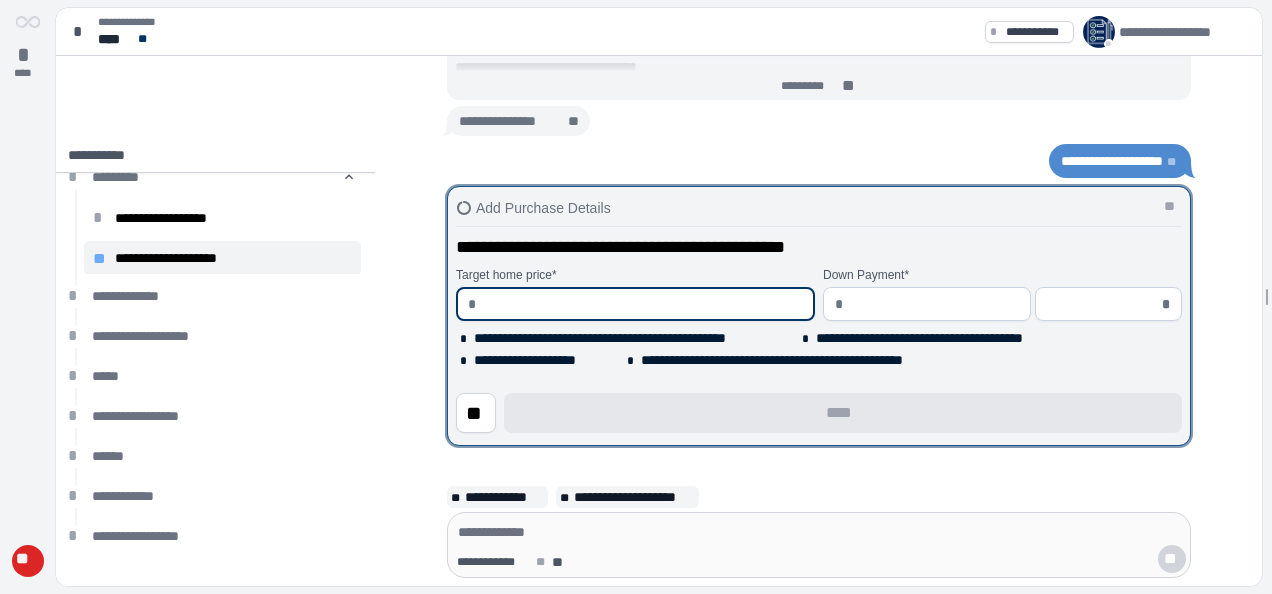 click at bounding box center (643, 304) 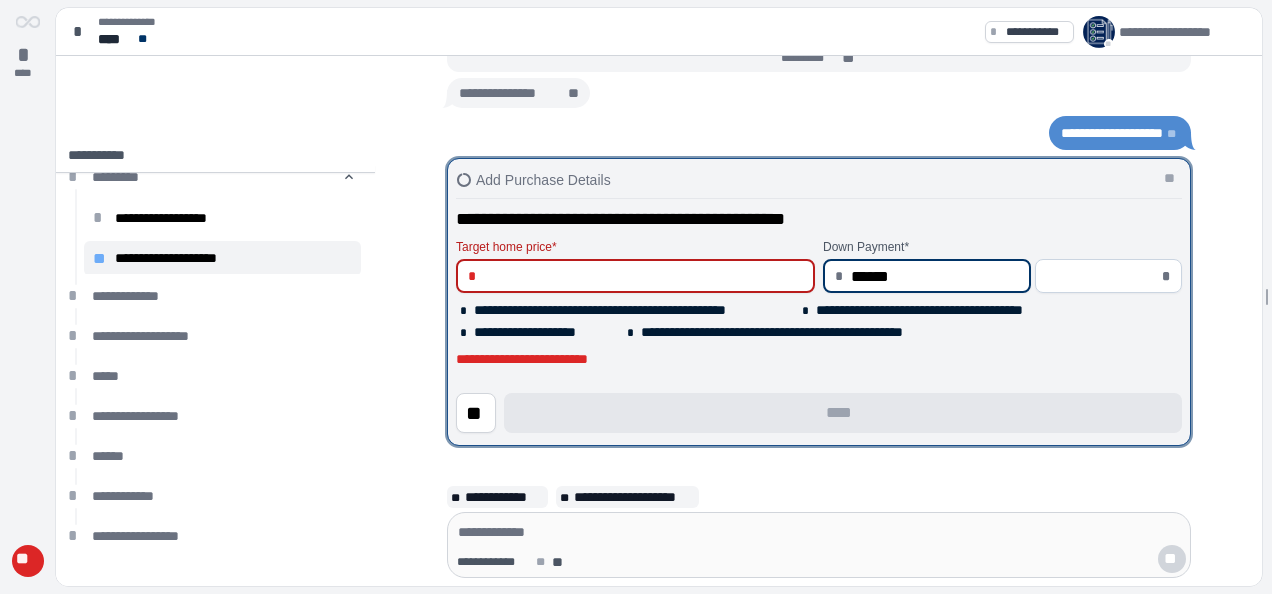 type on "*********" 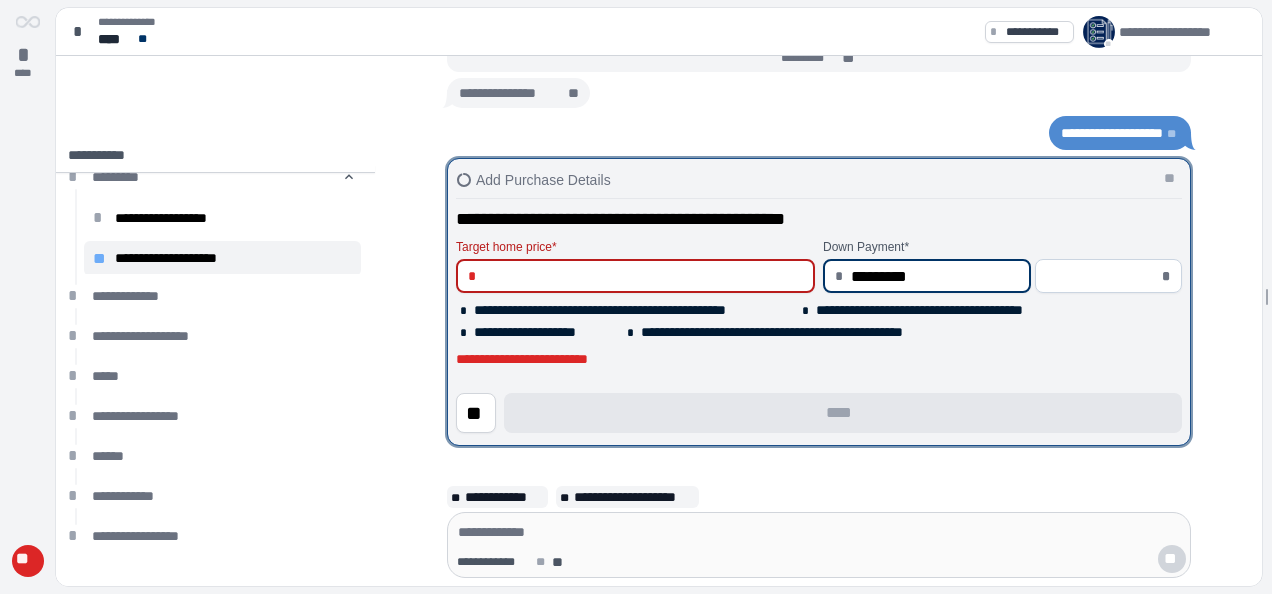 click at bounding box center (643, 276) 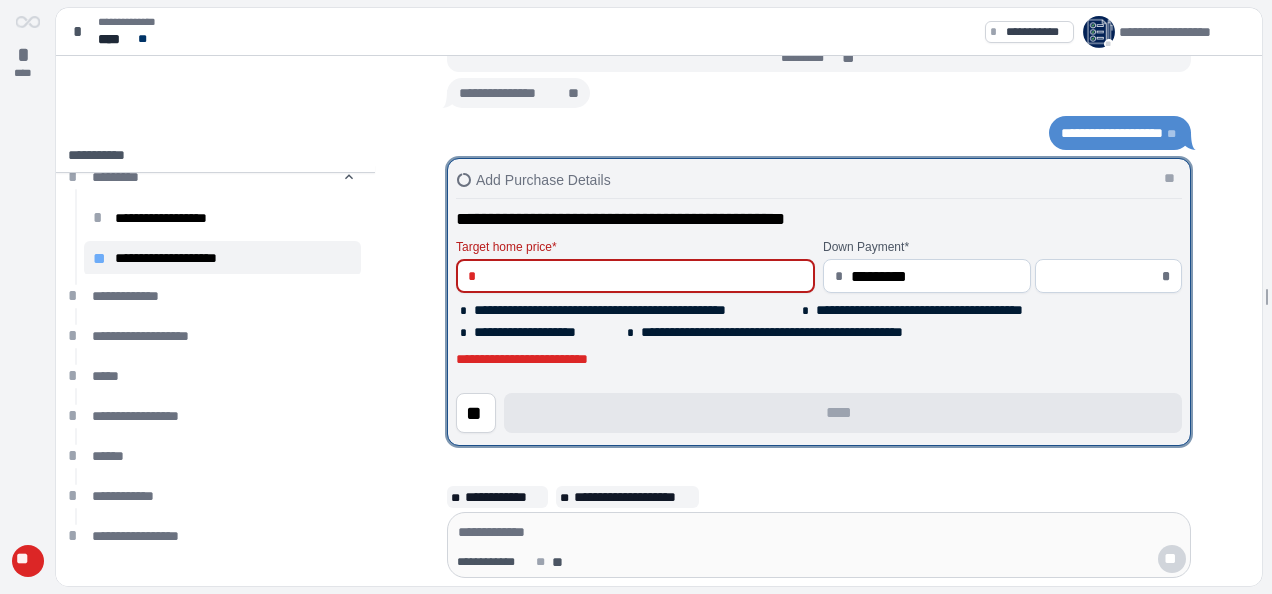 type on "*" 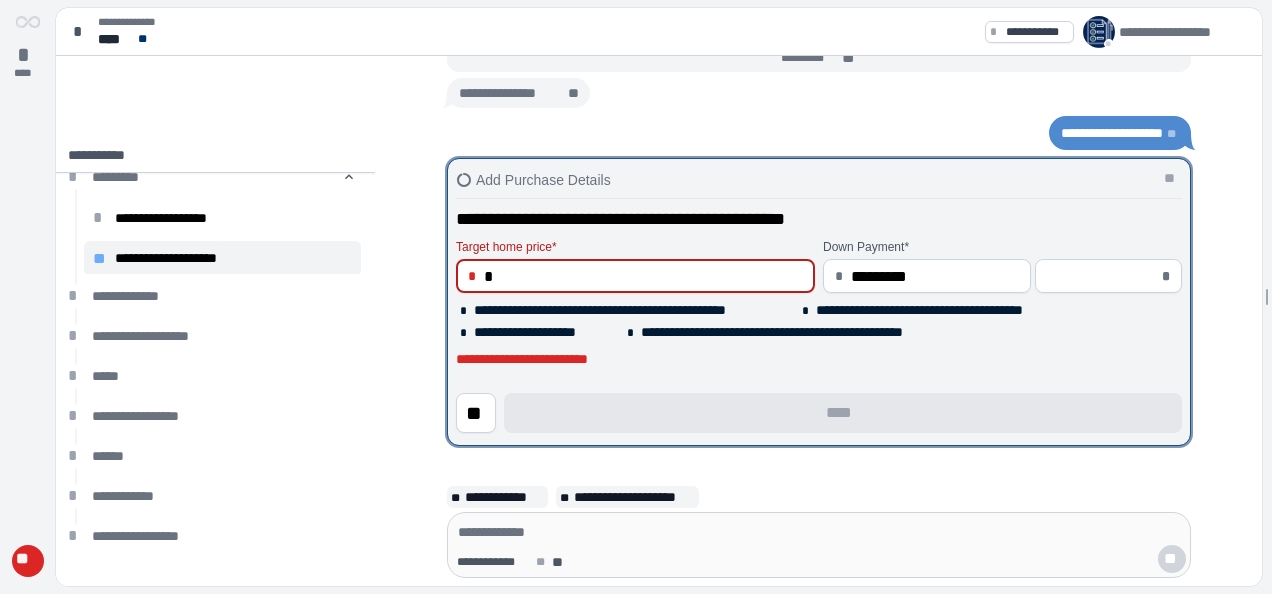 type on "**********" 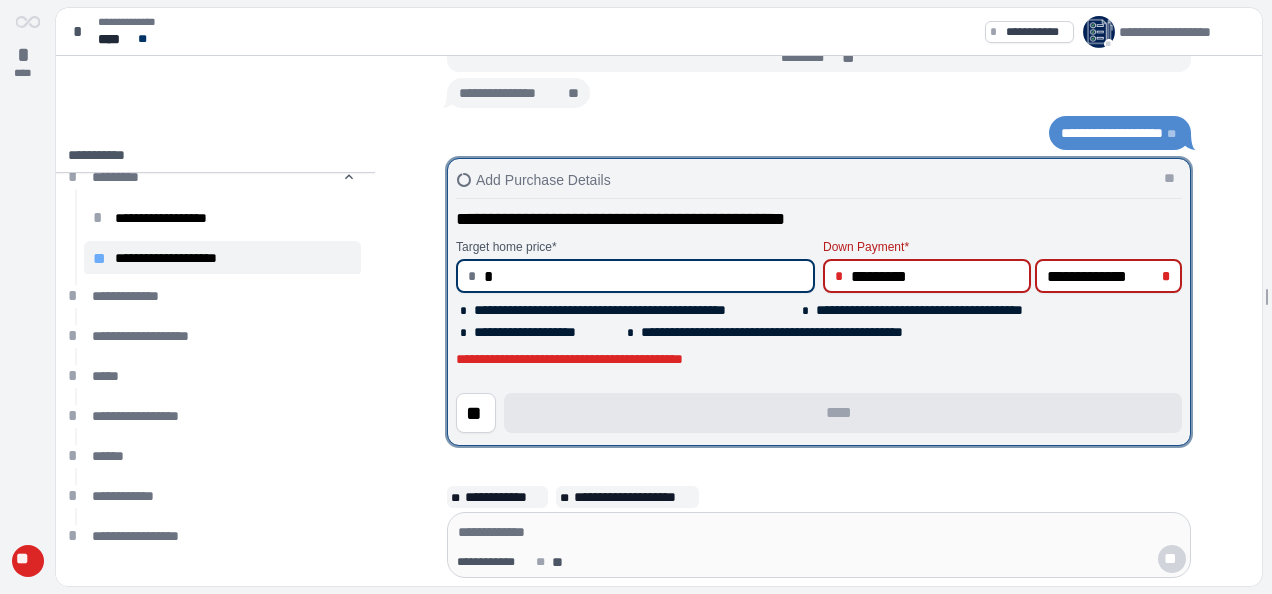 type on "**" 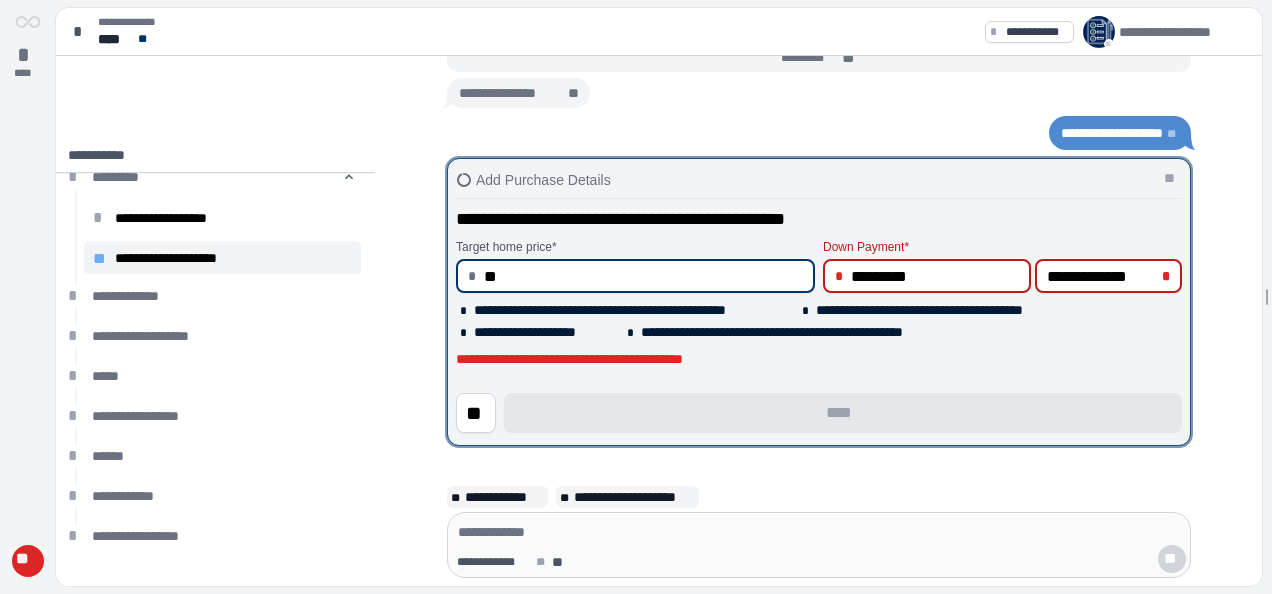 type on "**********" 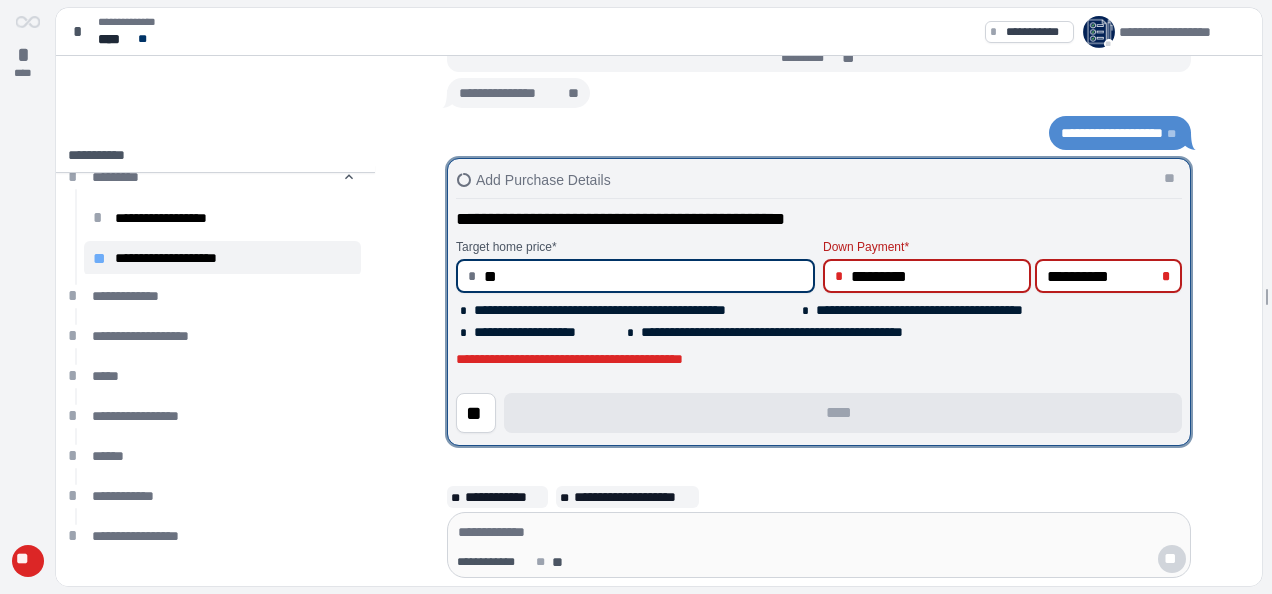 type on "***" 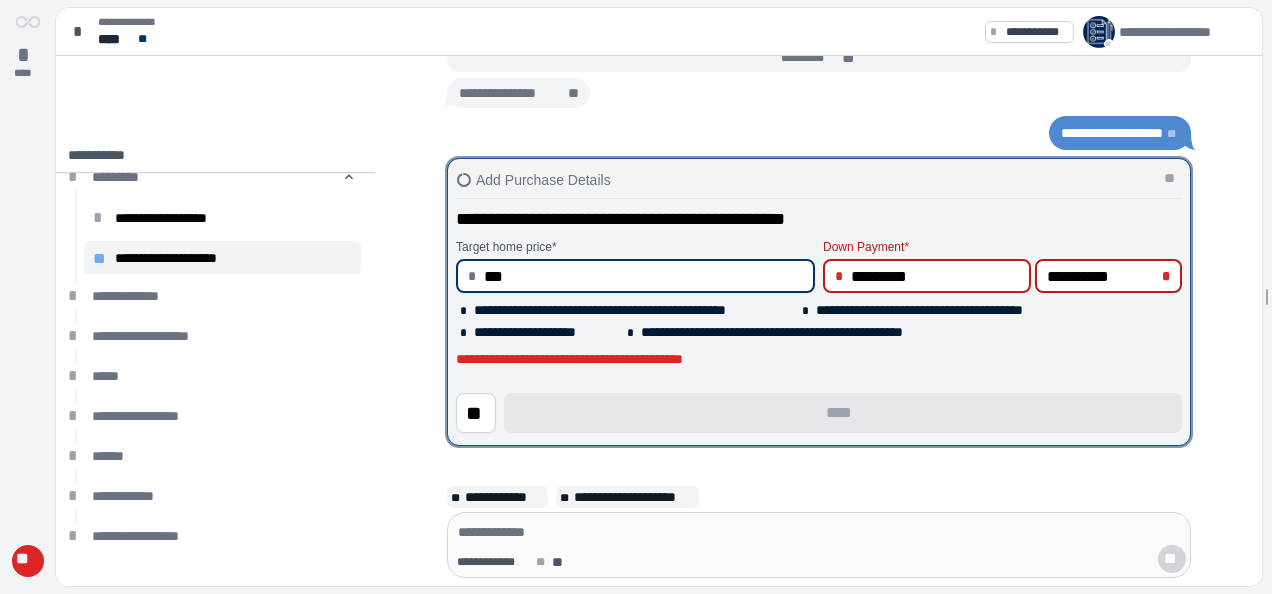 type on "*********" 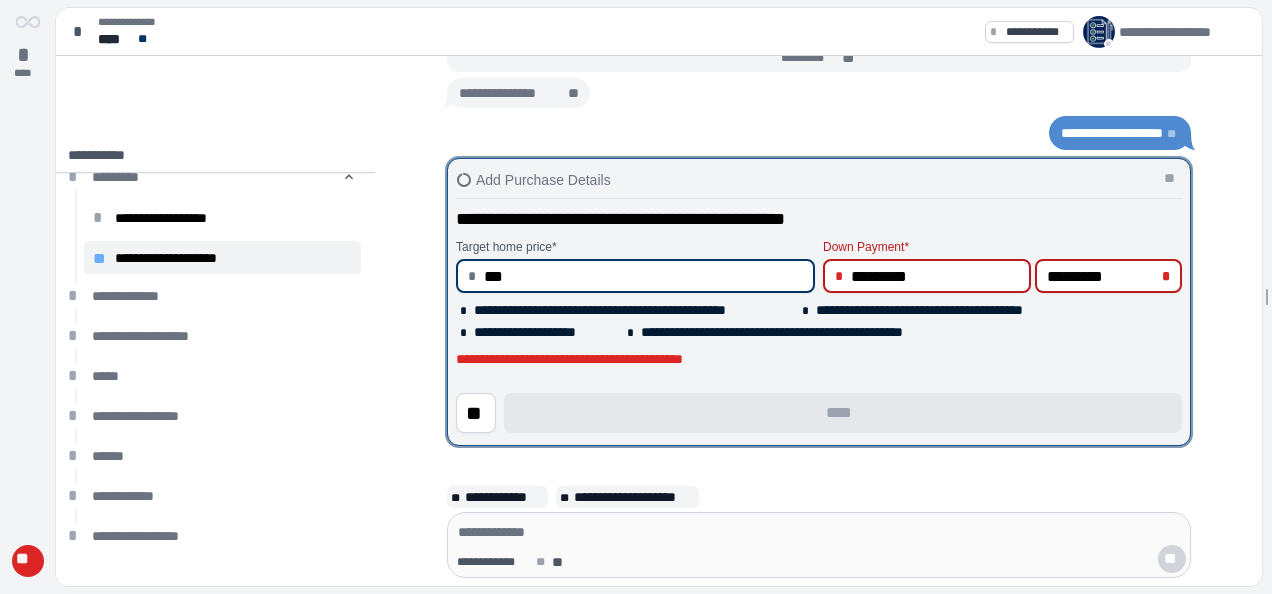 type on "*****" 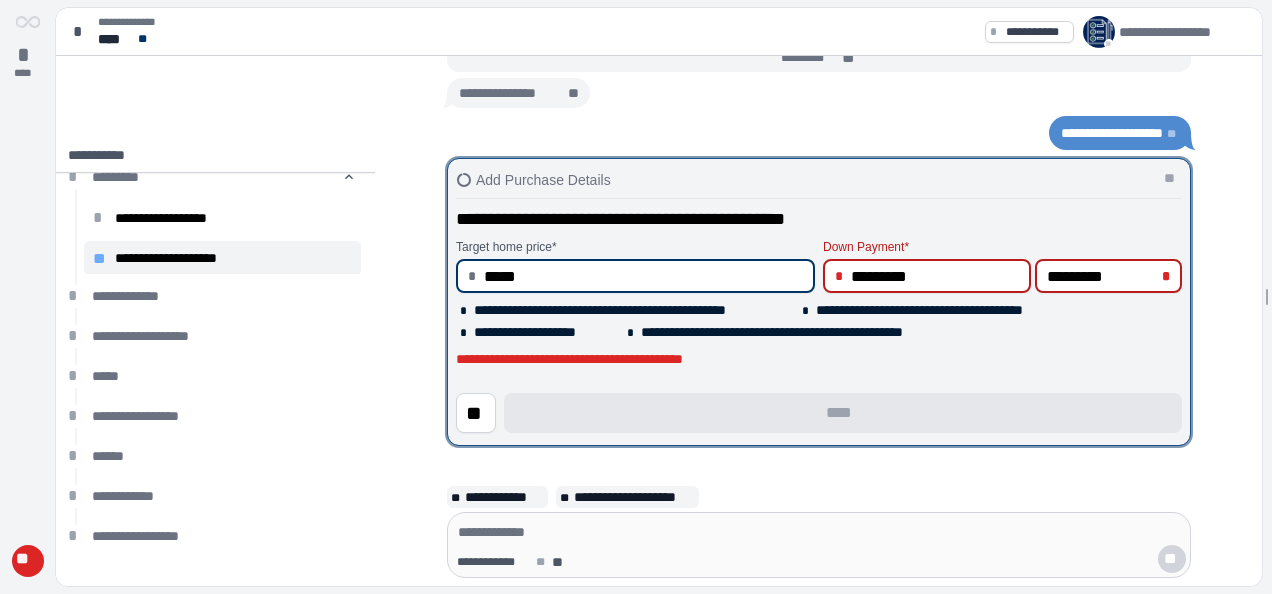 type on "*******" 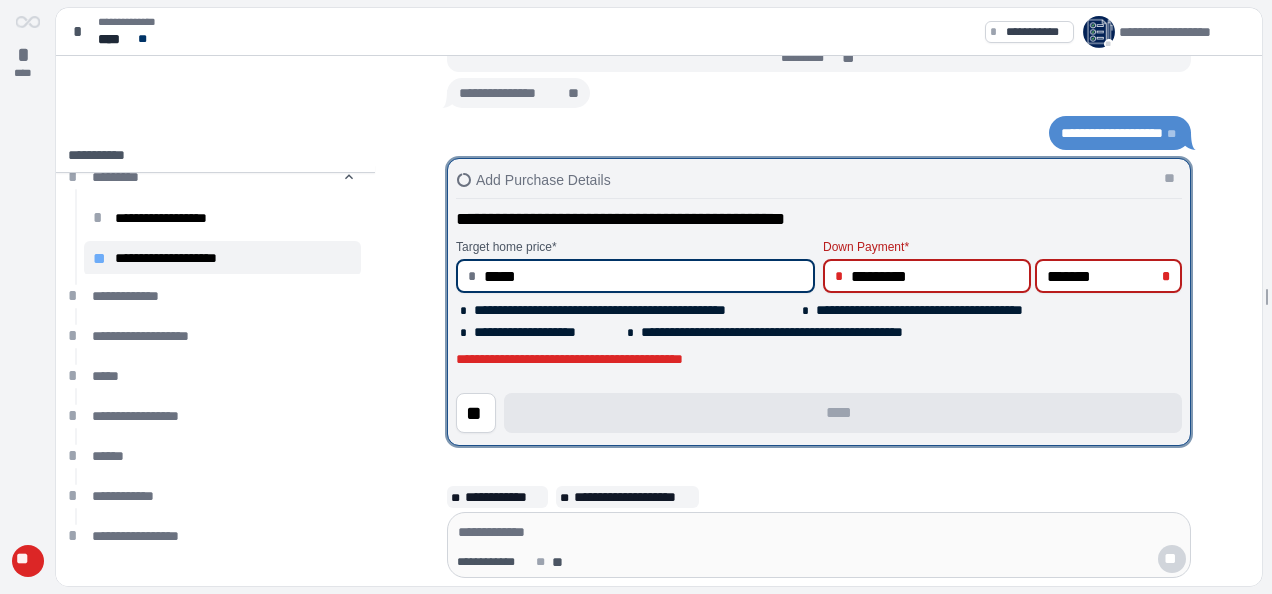 type on "******" 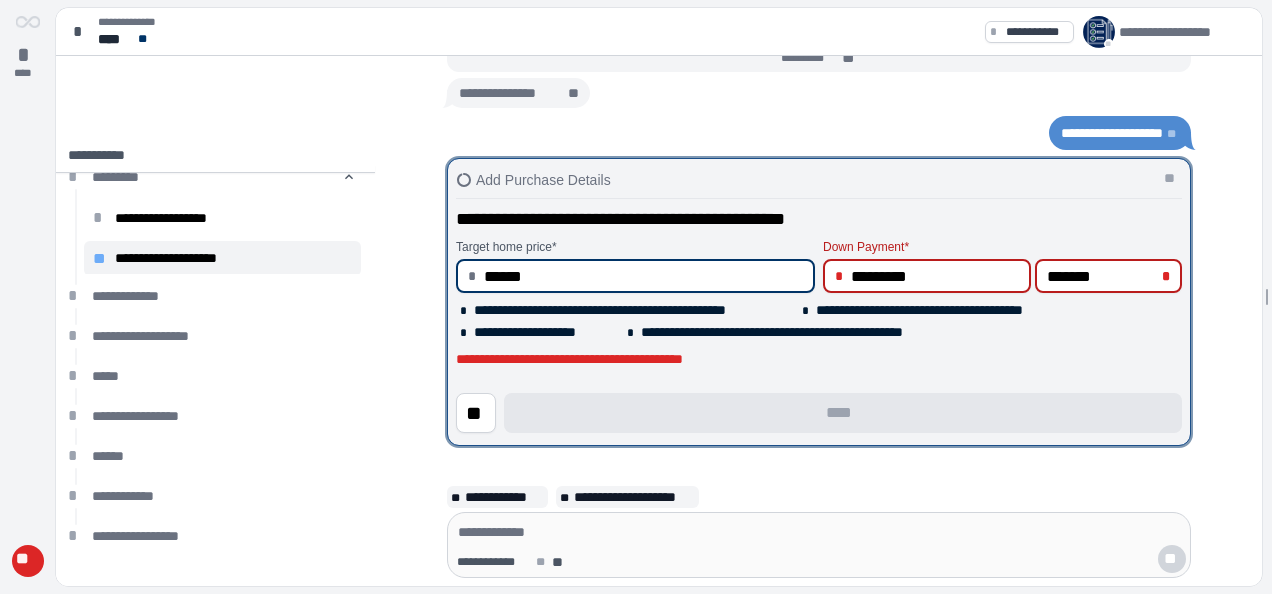 type on "******" 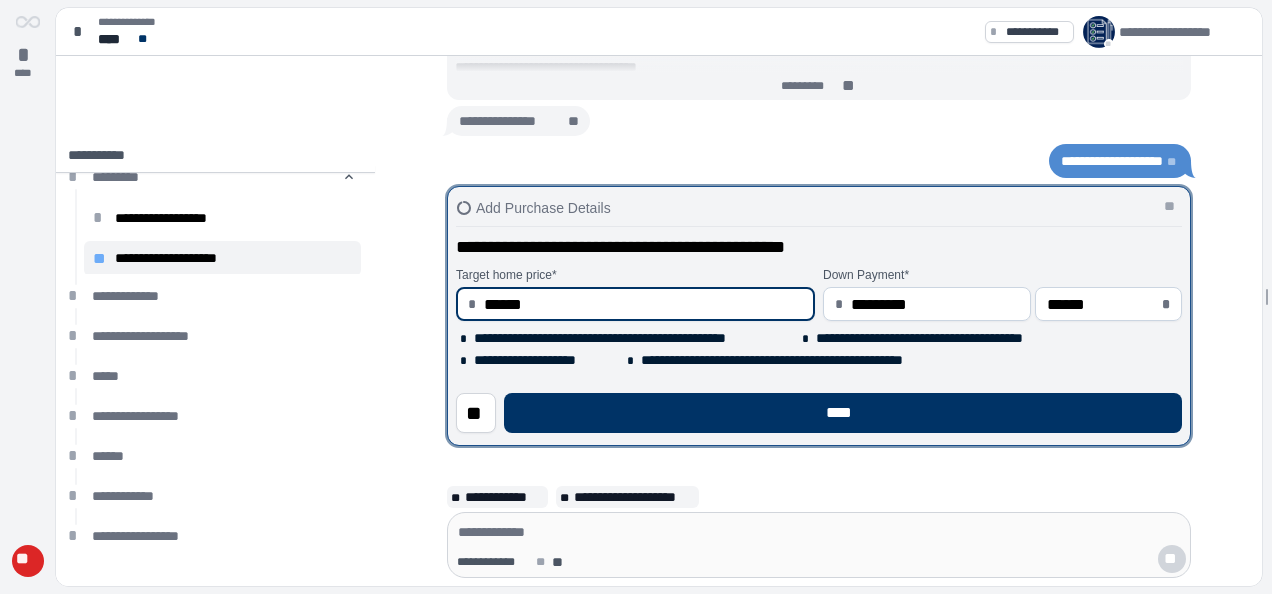 type on "*******" 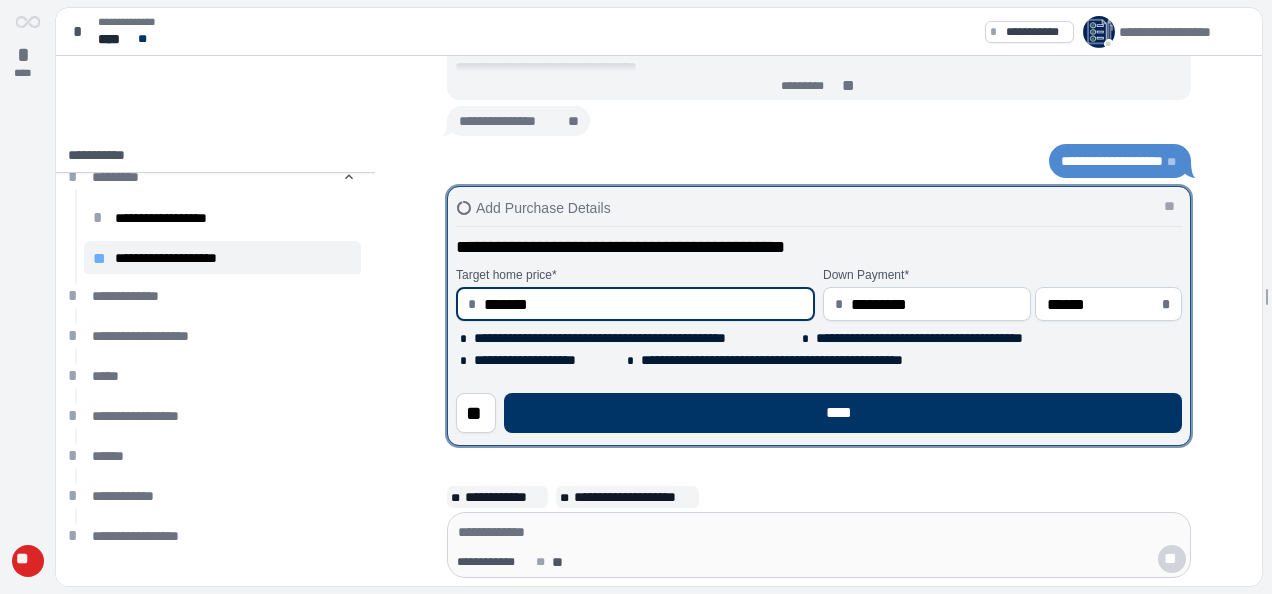 type on "*****" 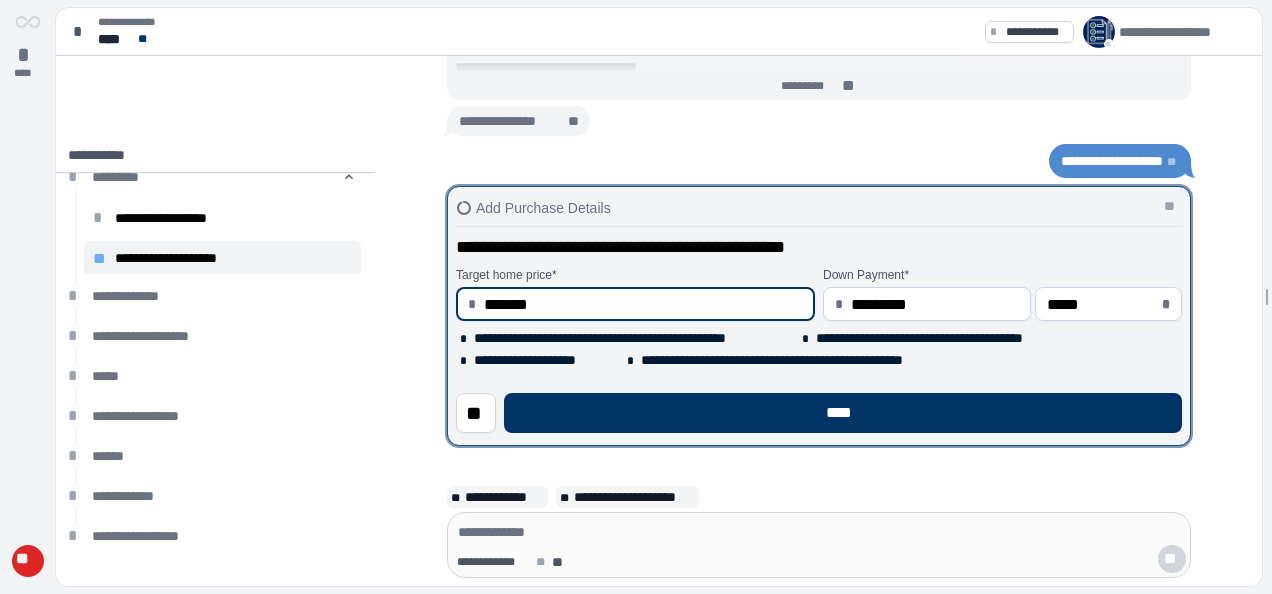 type on "**********" 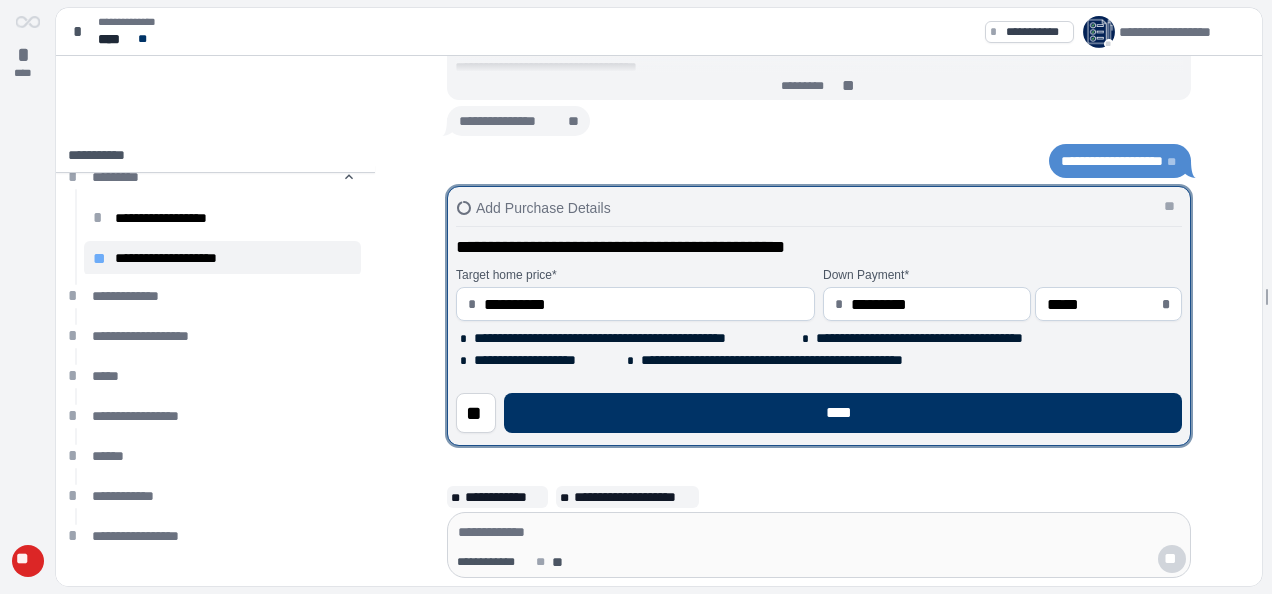 click on "**********" at bounding box center (630, 338) 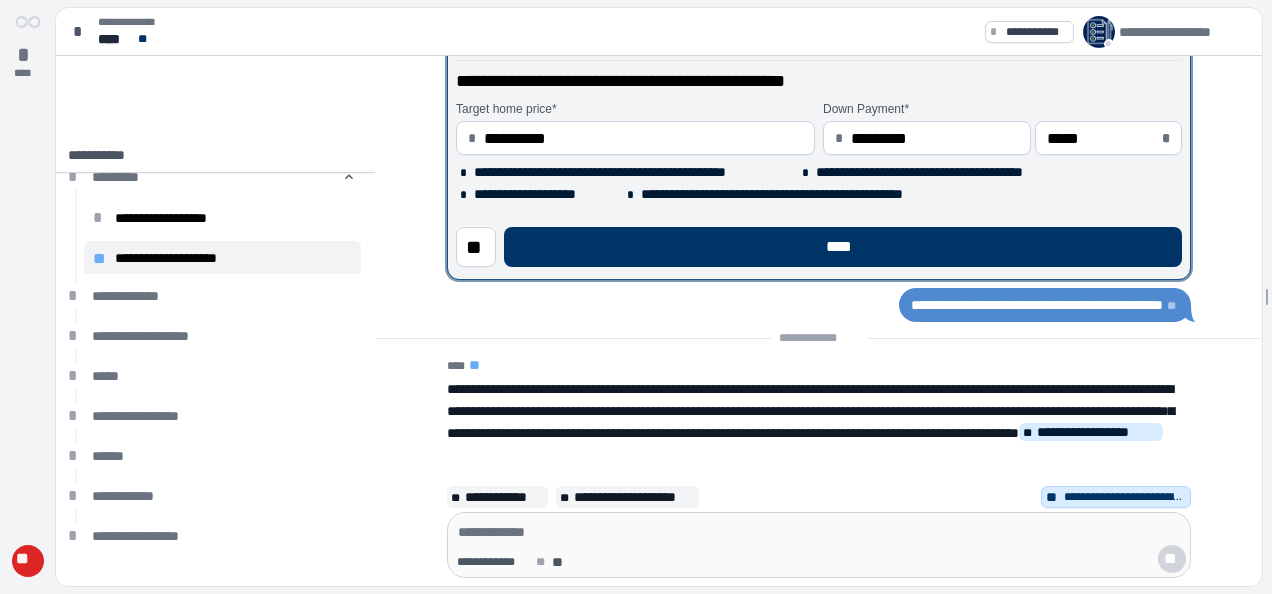 click on "**********" at bounding box center (1098, 432) 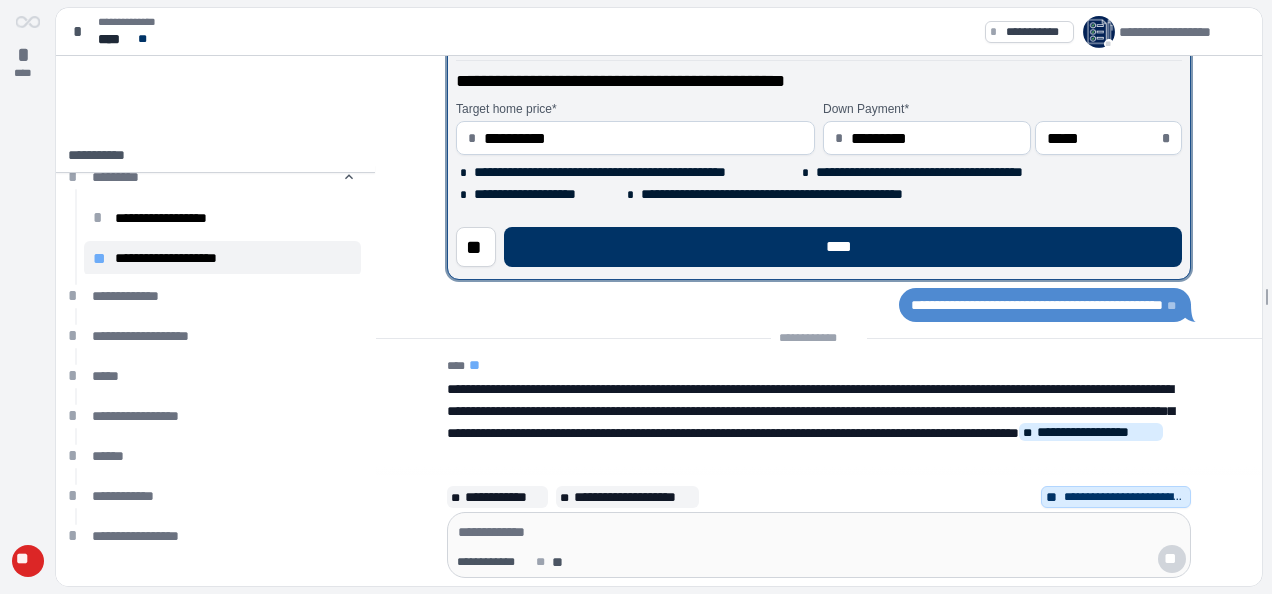 scroll, scrollTop: 100, scrollLeft: 0, axis: vertical 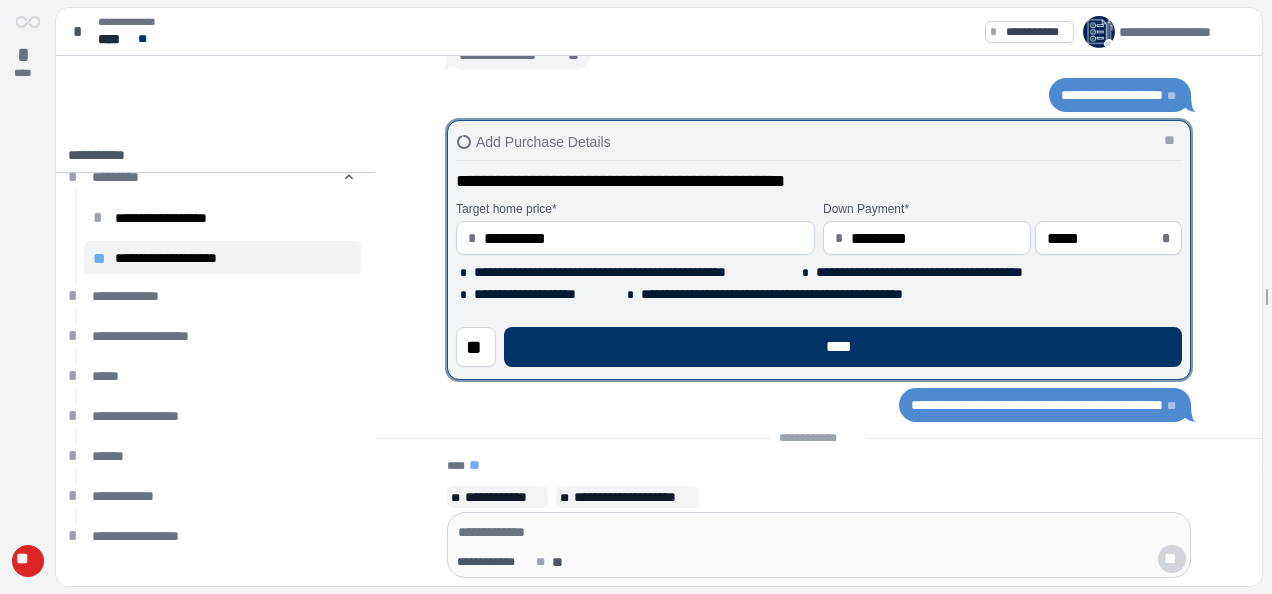 click on "****" at bounding box center (843, 347) 